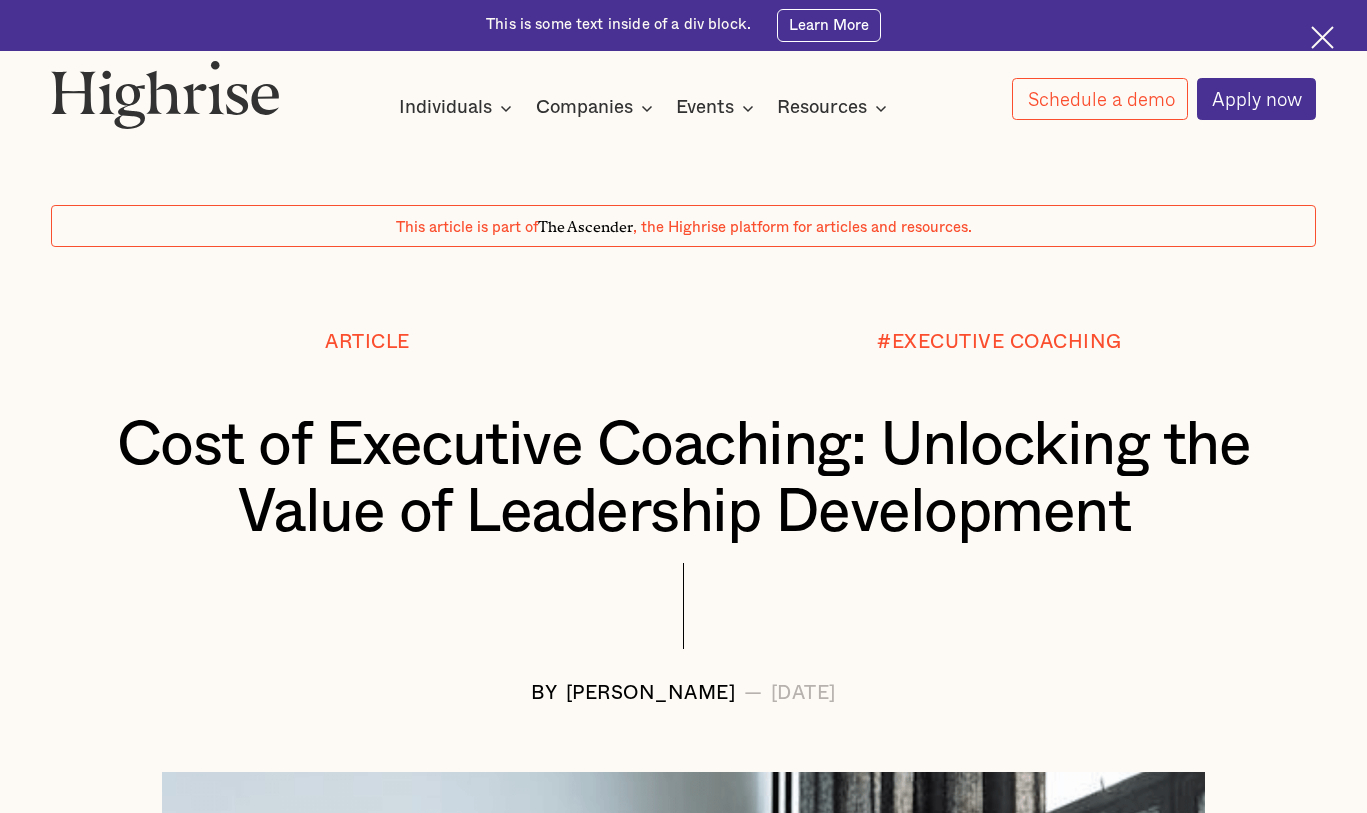 scroll, scrollTop: 1241, scrollLeft: 0, axis: vertical 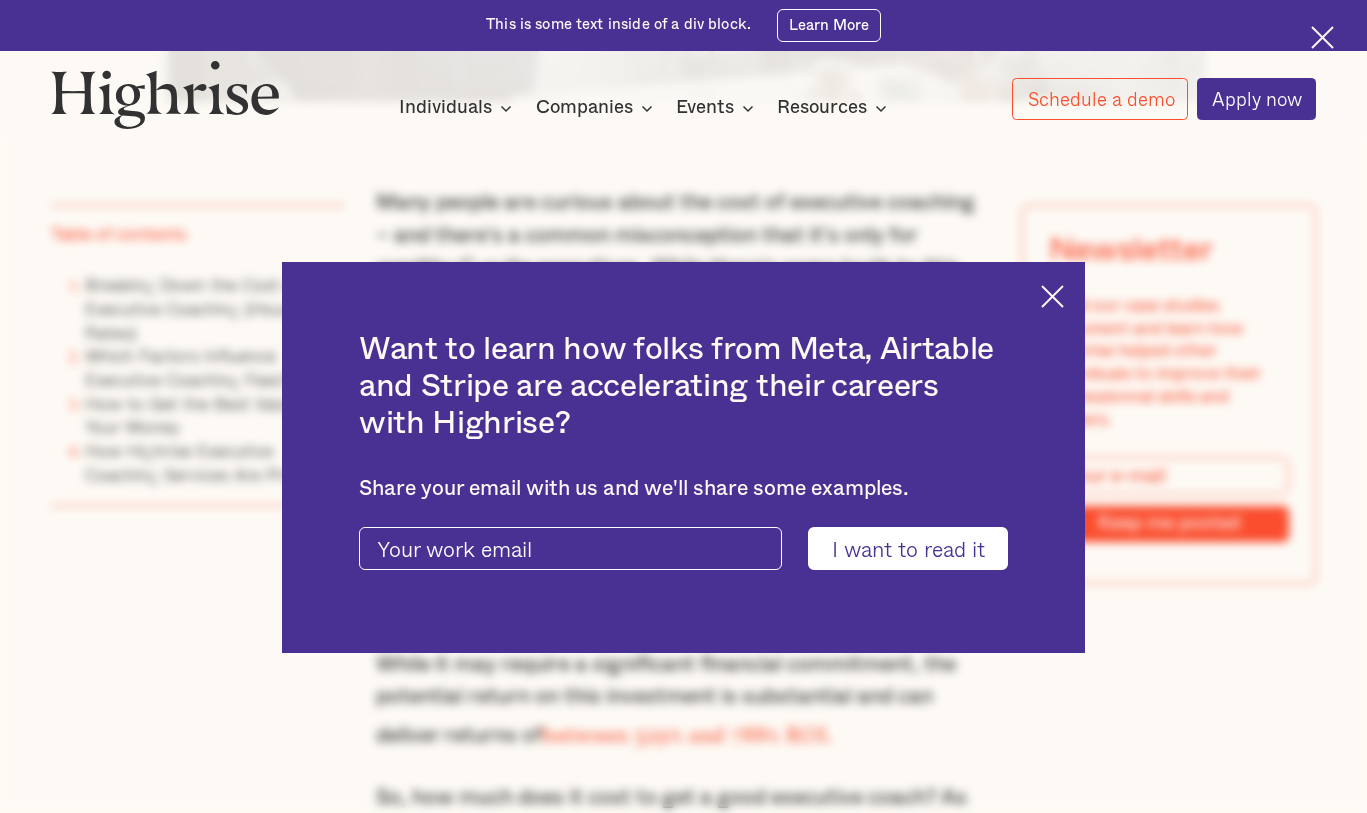 click at bounding box center [1052, 296] 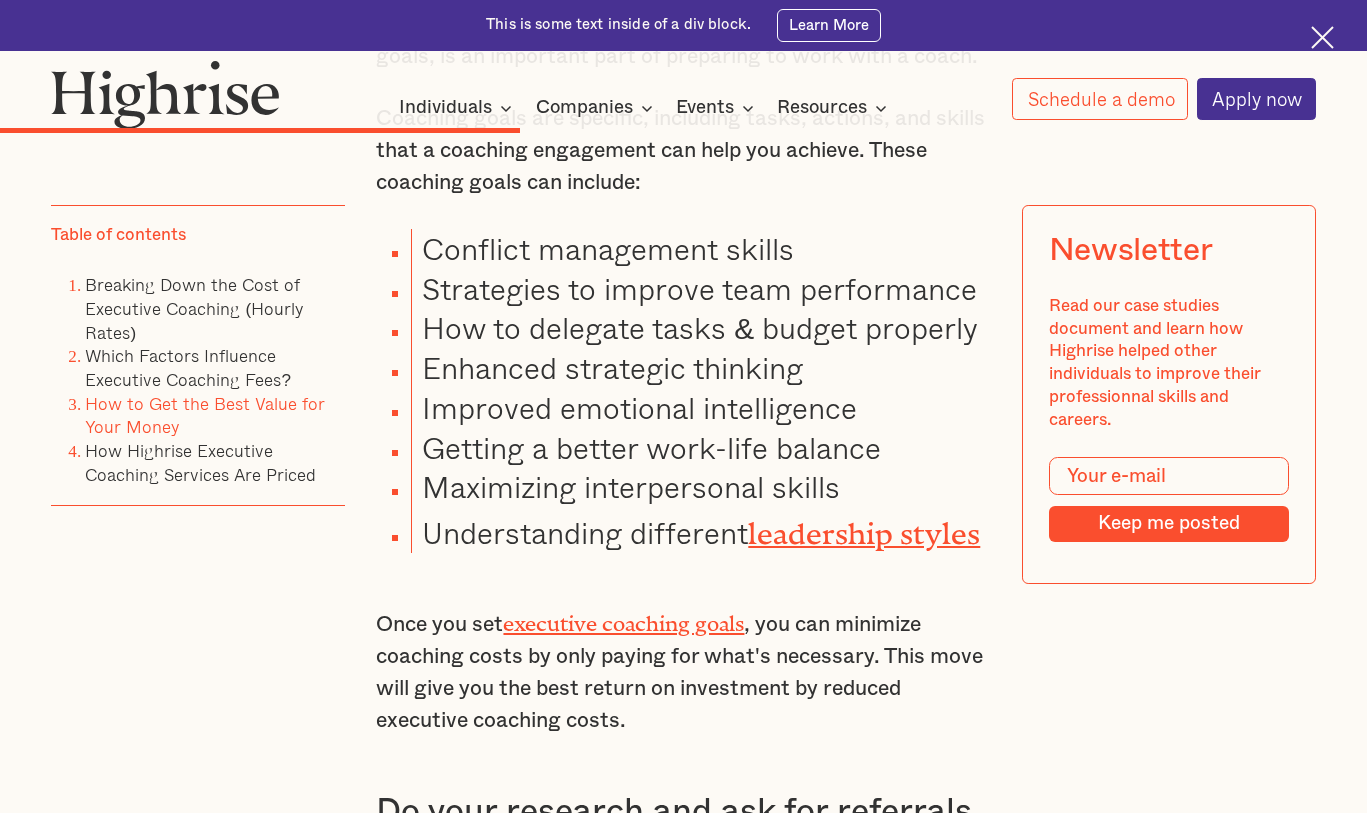 scroll, scrollTop: 7595, scrollLeft: 0, axis: vertical 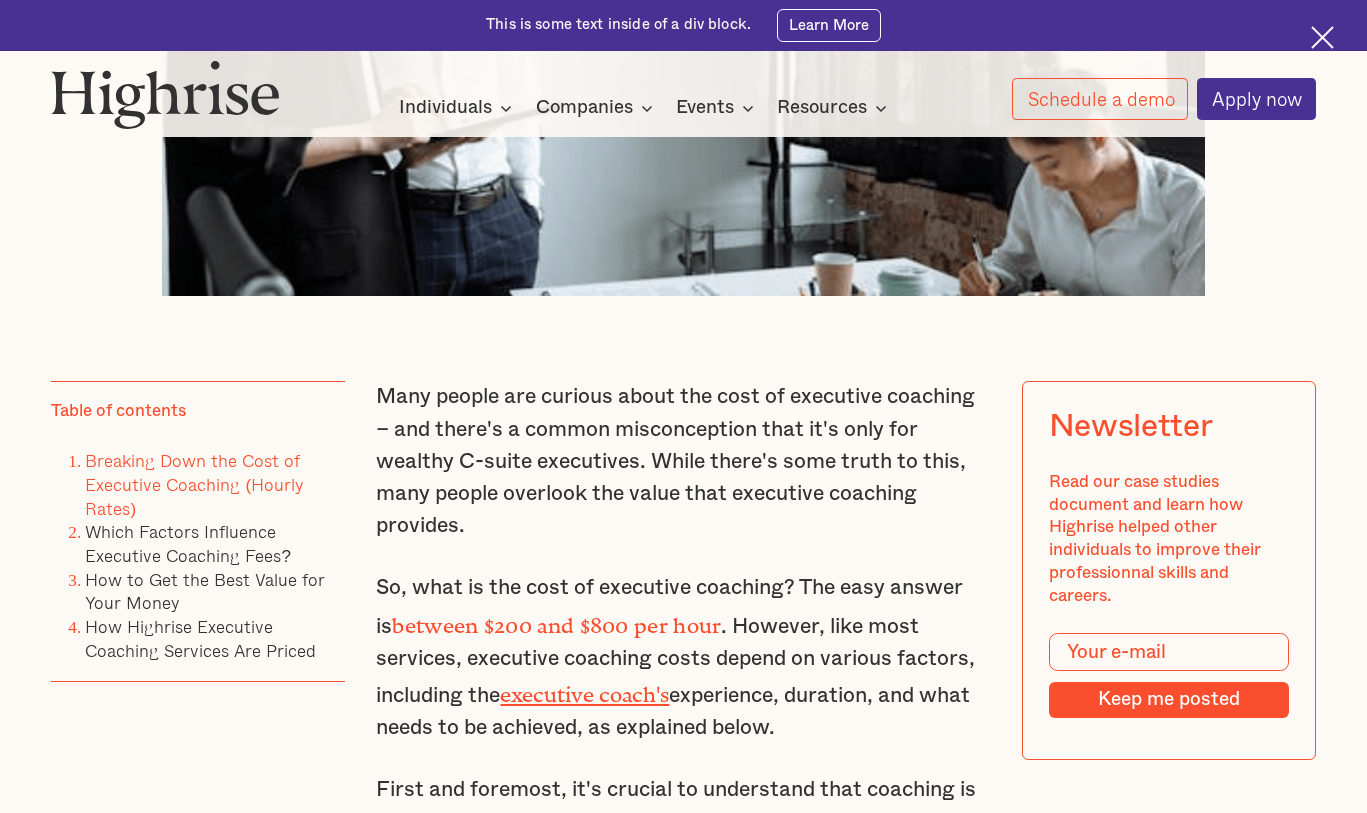 click on "between $200 and $800 per hour" at bounding box center [556, 620] 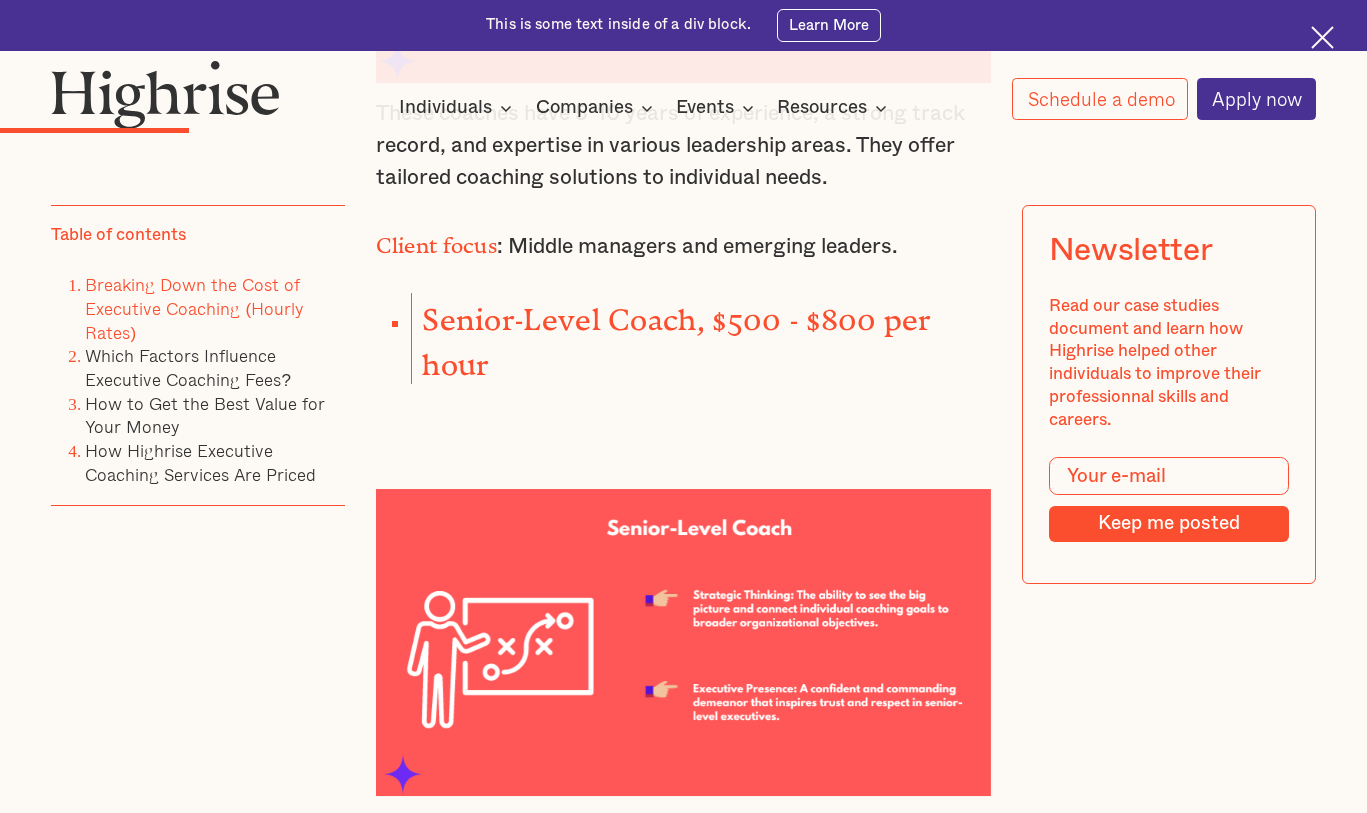 scroll, scrollTop: 3621, scrollLeft: 0, axis: vertical 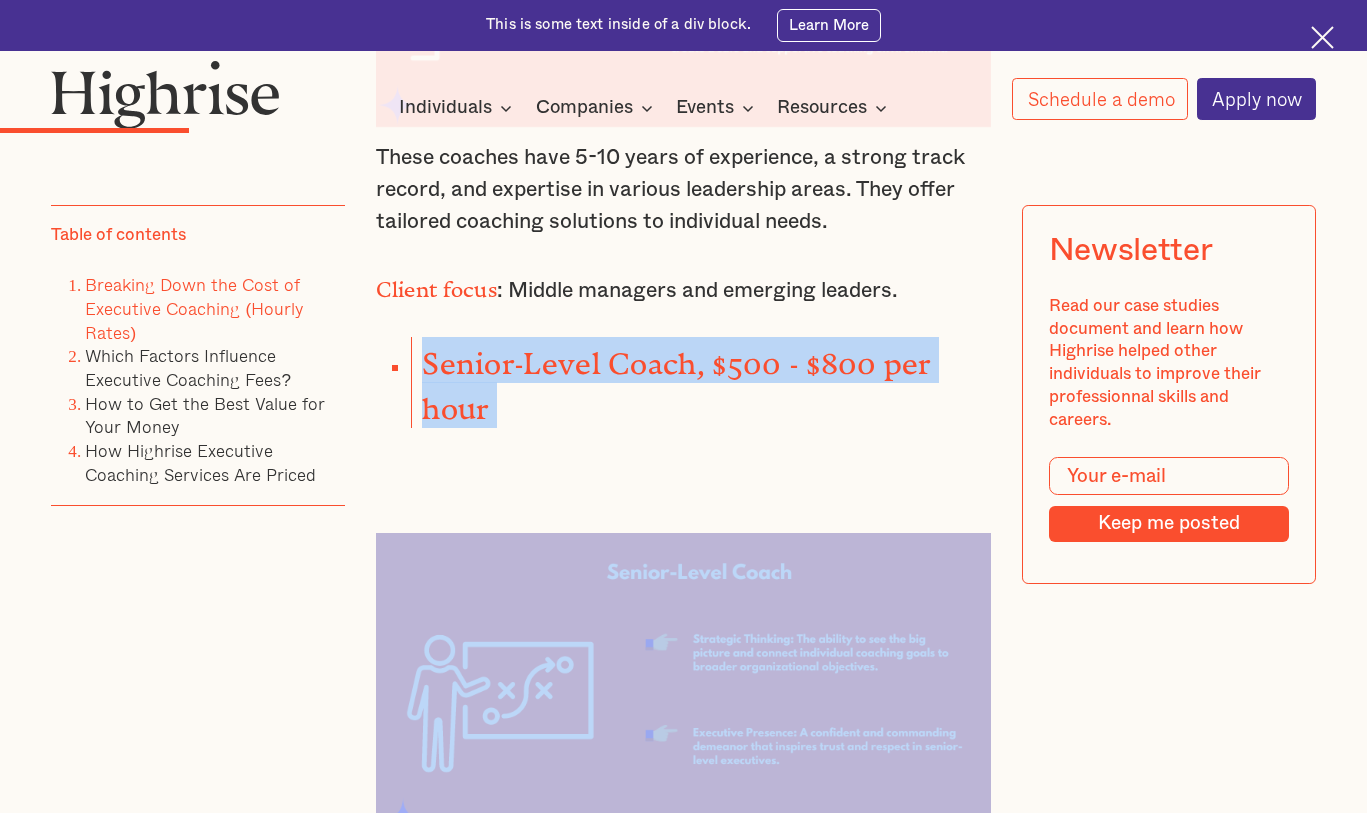 drag, startPoint x: 426, startPoint y: 307, endPoint x: 501, endPoint y: 373, distance: 99.90495 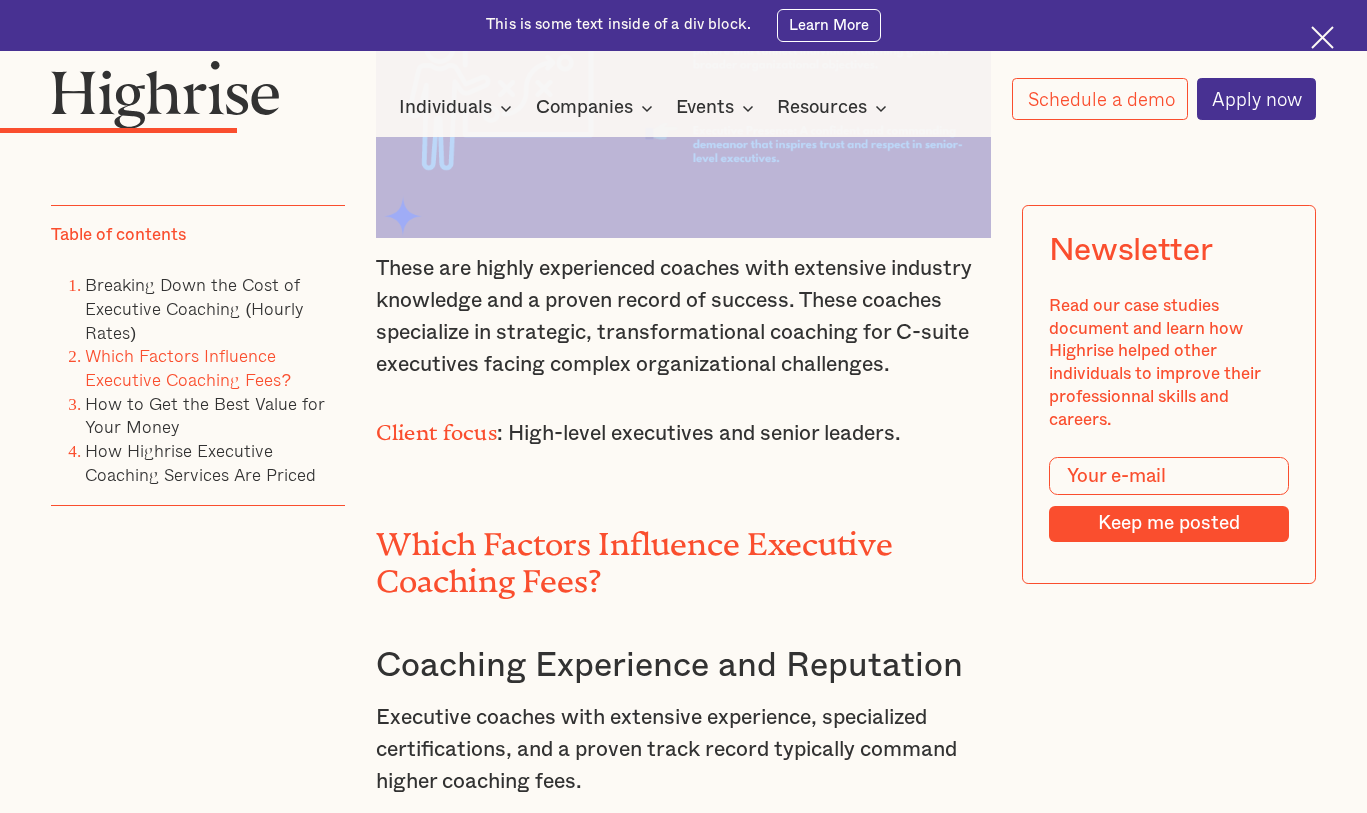 scroll, scrollTop: 4210, scrollLeft: 0, axis: vertical 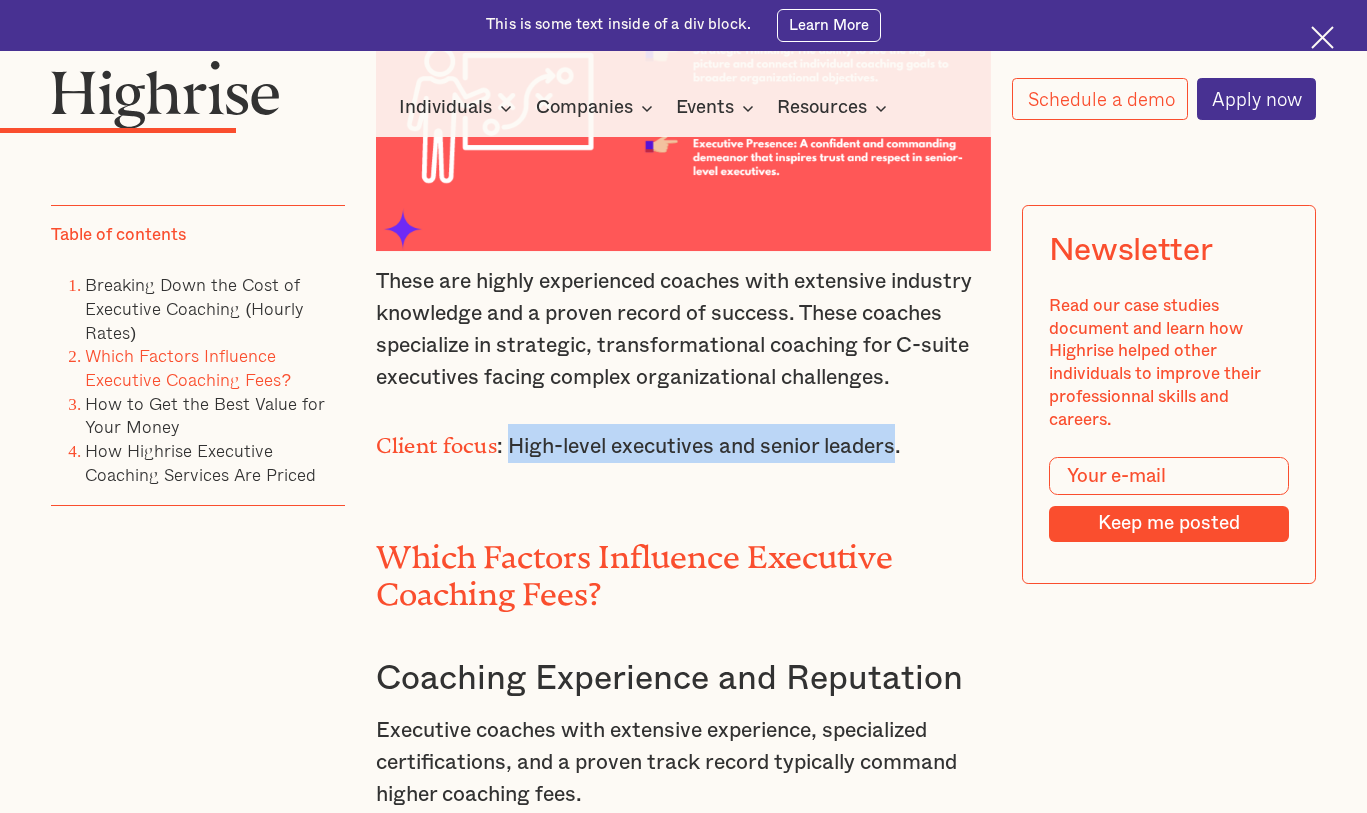 drag, startPoint x: 514, startPoint y: 383, endPoint x: 905, endPoint y: 395, distance: 391.1841 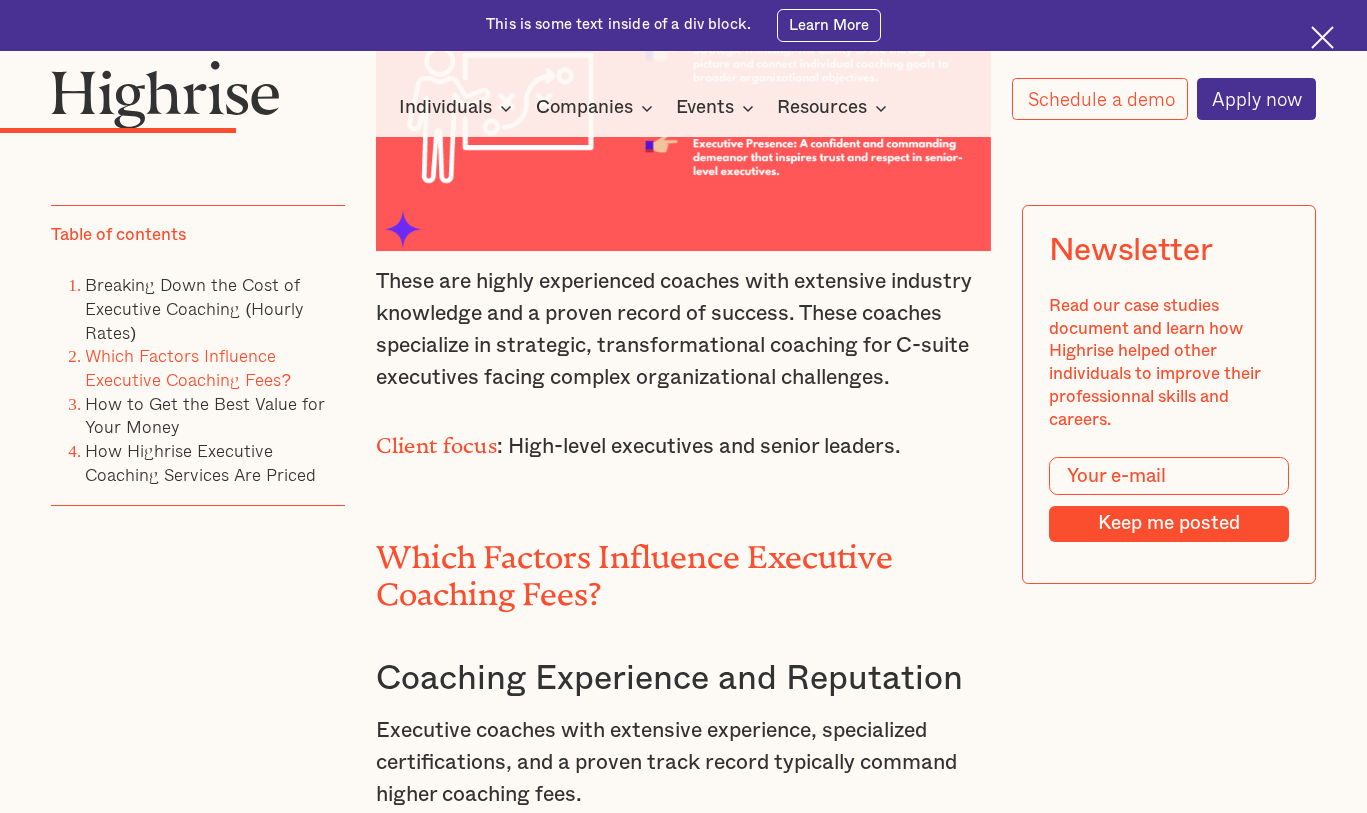 click on "These are highly experienced coaches with extensive industry knowledge and a proven record of success. These coaches specialize in strategic, transformational coaching for C-suite executives facing complex organizational challenges." at bounding box center (683, 330) 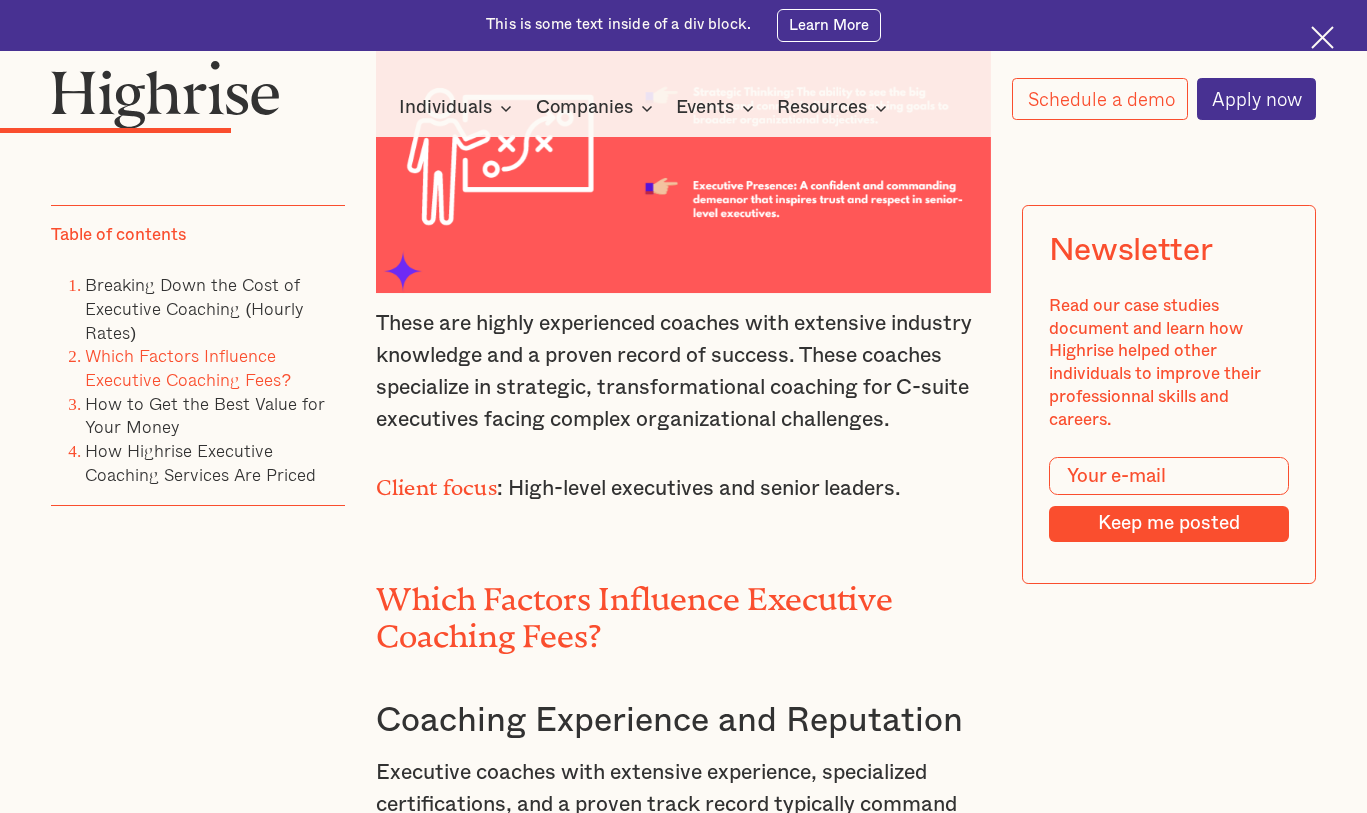 scroll, scrollTop: 4151, scrollLeft: 0, axis: vertical 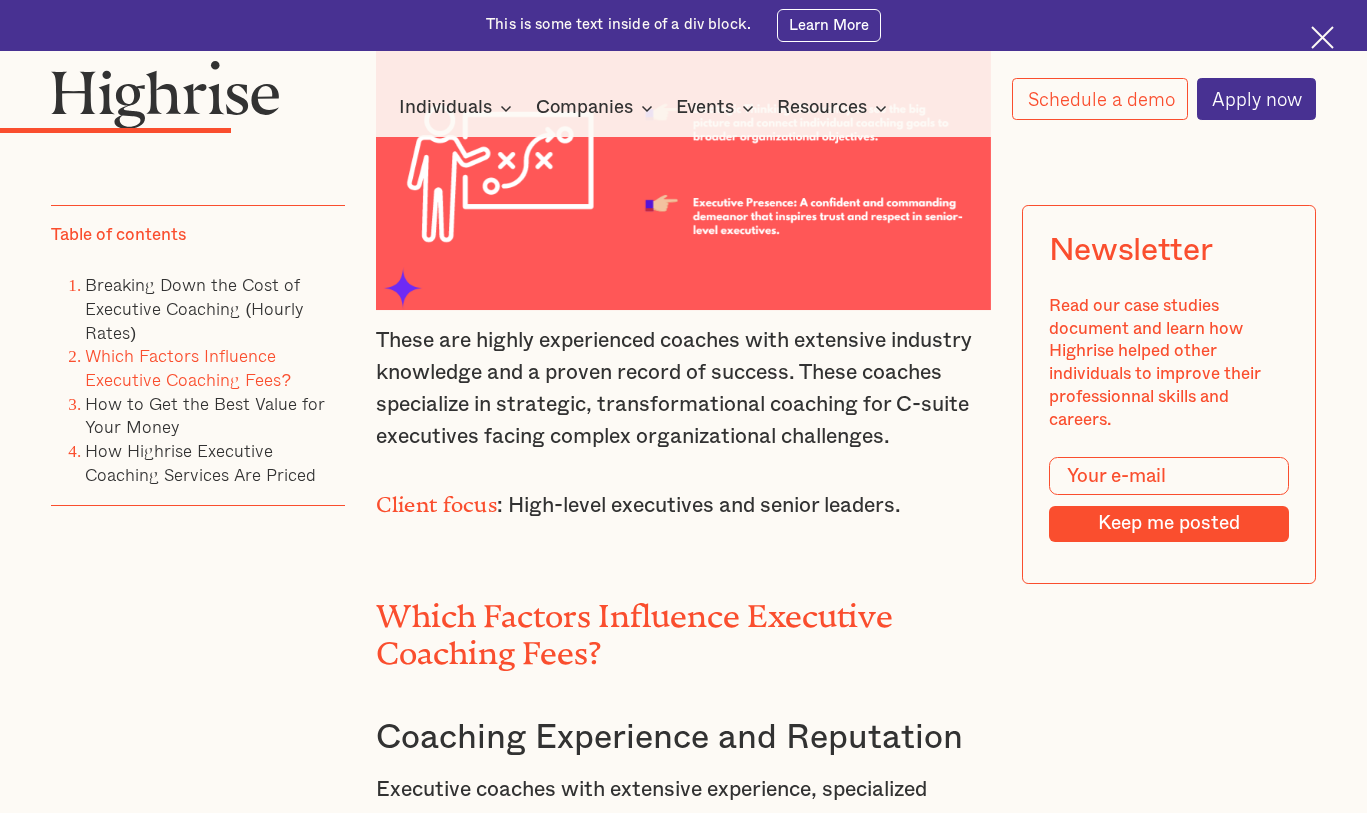 click on "These are highly experienced coaches with extensive industry knowledge and a proven record of success. These coaches specialize in strategic, transformational coaching for C-suite executives facing complex organizational challenges." at bounding box center (683, 389) 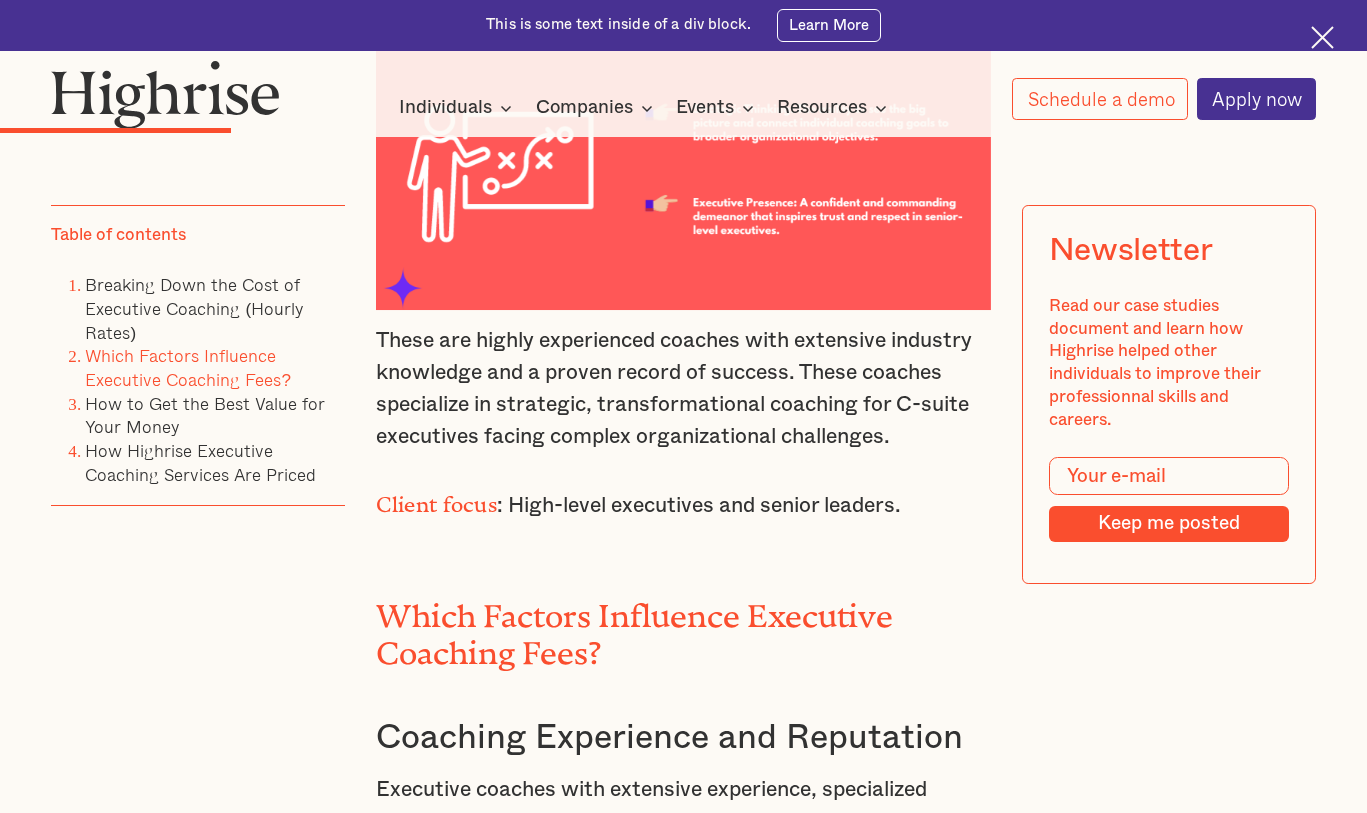 click on "Breaking Down the Cost of Executive Coaching (Hourly Rates) The average hourly rate for executive coaches can range from $200 to $800. However, this can vary significantly based on the coach's experience, expertise, and geographic location. Coaches with extensive experience or specialized skills may charge even higher rates as follows: Entry-Level Coach, $100 - $250 per hour These are coaches with limited experience, often specializing in a specific niche. Typically, they offer basic coaching services and may be self-taught coaches who have not undergone any certification programs.  Client focus : Primarily individual contributors or early-career managers with only a few direct reports. Mid-Level Coach, $250 - $500 per hour These coaches have 5-10 years of experience, a strong track record, and expertise in various leadership areas. They offer tailored coaching solutions to individual needs. Client focus : Middle managers and emerging leaders. Senior-Level Coach, $500 - $800 per hour Client focus ‍" at bounding box center [683, 366] 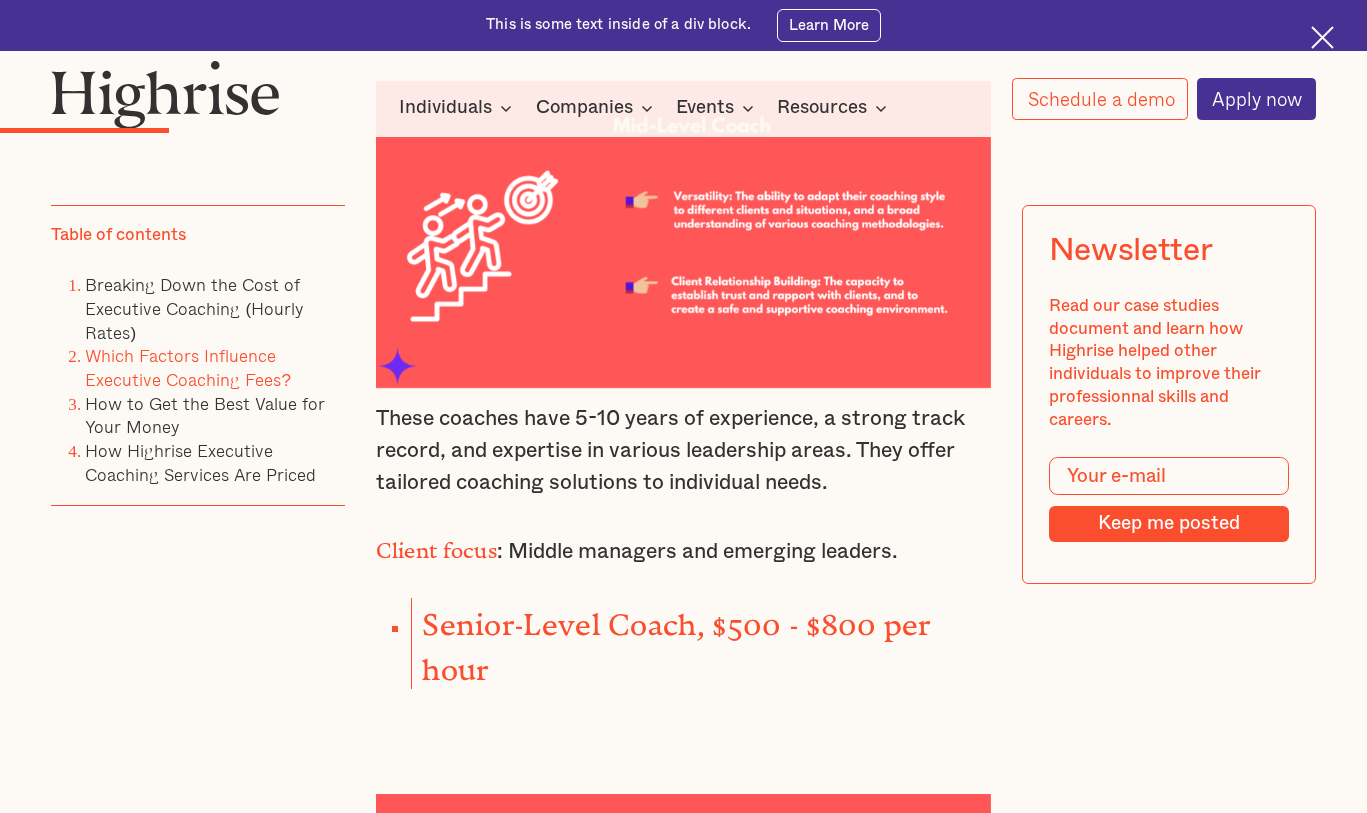 scroll, scrollTop: 3363, scrollLeft: 0, axis: vertical 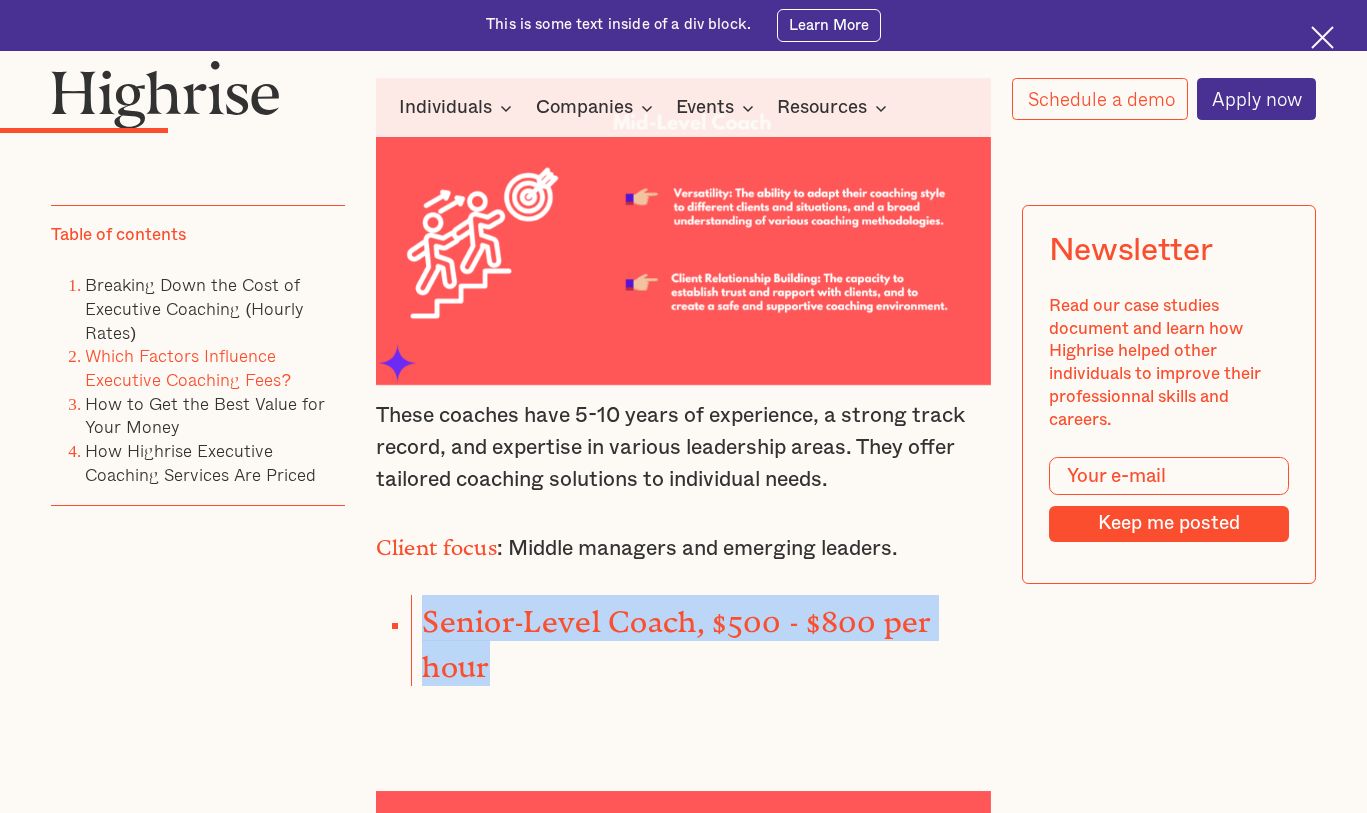 drag, startPoint x: 430, startPoint y: 568, endPoint x: 571, endPoint y: 616, distance: 148.9463 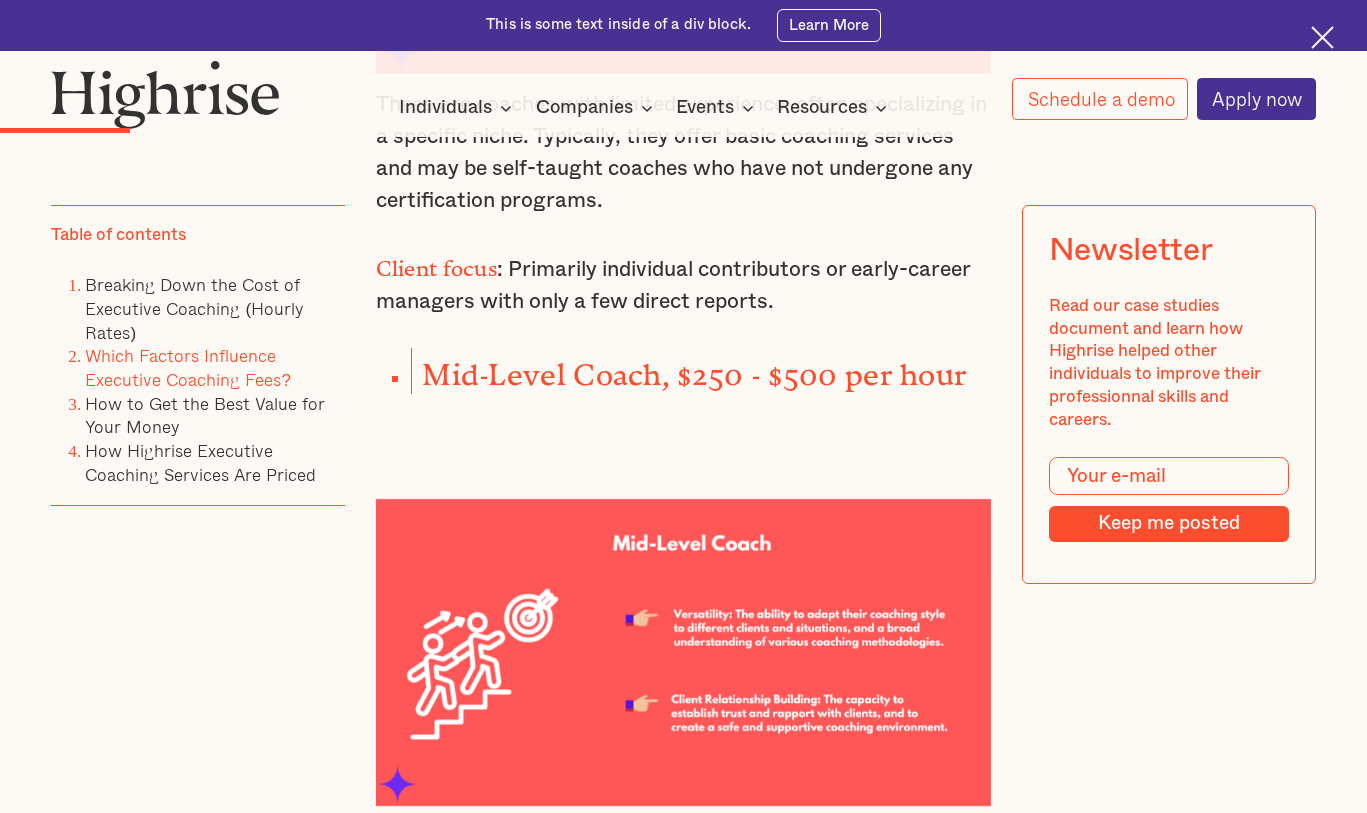scroll, scrollTop: 2866, scrollLeft: 0, axis: vertical 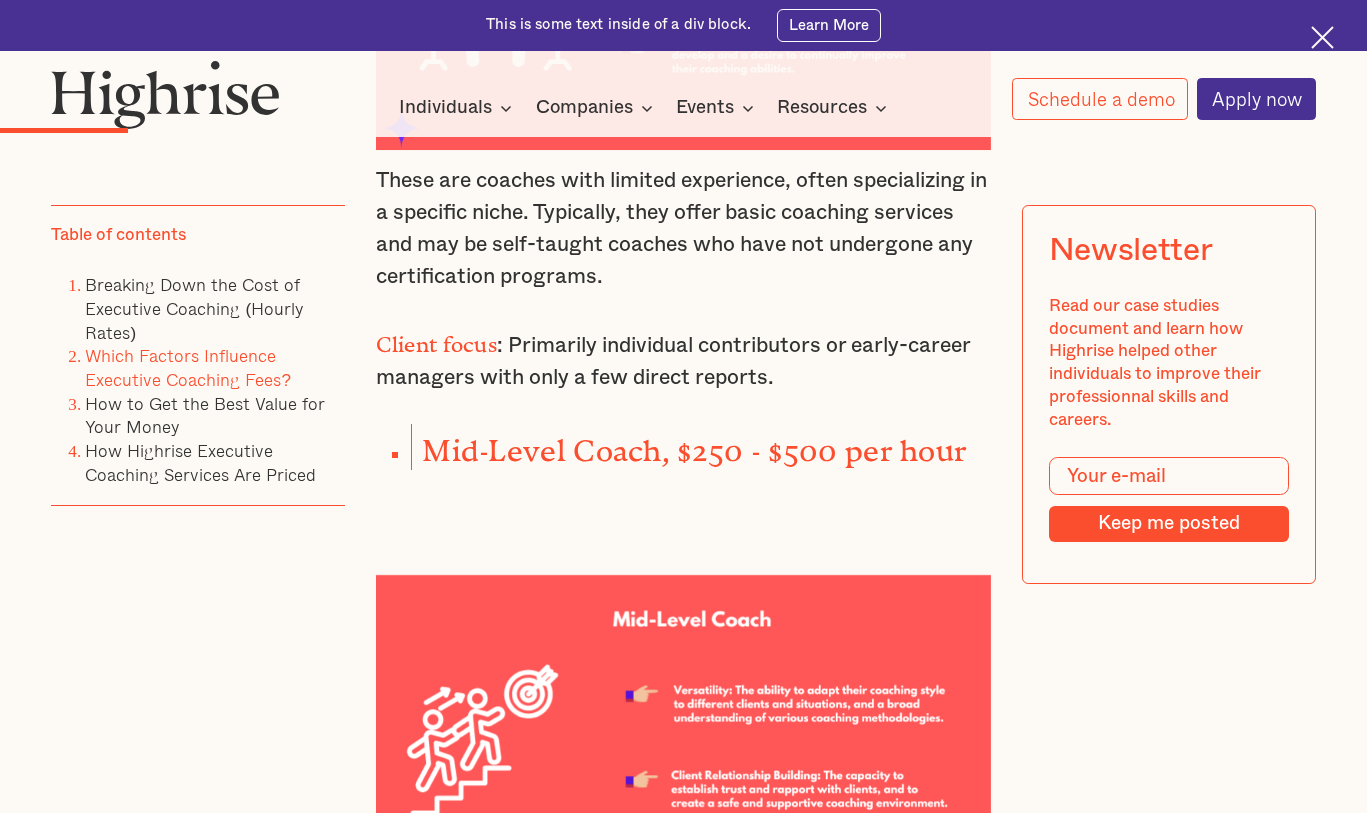 click on "Breaking Down the Cost of Executive Coaching (Hourly Rates) The average hourly rate for executive coaches can range from $200 to $800. However, this can vary significantly based on the coach's experience, expertise, and geographic location. Coaches with extensive experience or specialized skills may charge even higher rates as follows: Entry-Level Coach, $100 - $250 per hour These are coaches with limited experience, often specializing in a specific niche. Typically, they offer basic coaching services and may be self-taught coaches who have not undergone any certification programs.  Client focus : Primarily individual contributors or early-career managers with only a few direct reports. Mid-Level Coach, $250 - $500 per hour These coaches have 5-10 years of experience, a strong track record, and expertise in various leadership areas. They offer tailored coaching solutions to individual needs. Client focus : Middle managers and emerging leaders. Senior-Level Coach, $500 - $800 per hour Client focus ‍" at bounding box center (683, 1651) 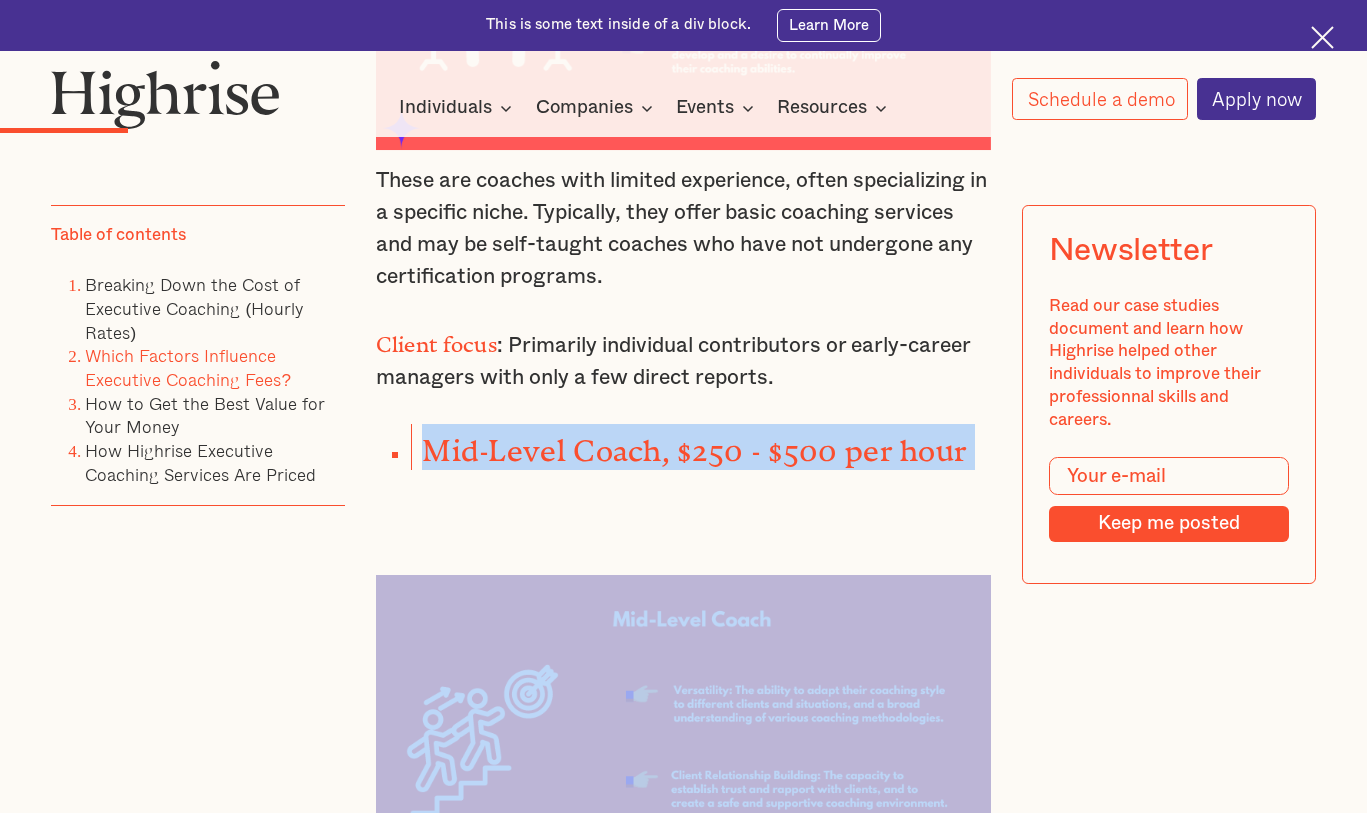 drag, startPoint x: 427, startPoint y: 403, endPoint x: 976, endPoint y: 429, distance: 549.6153 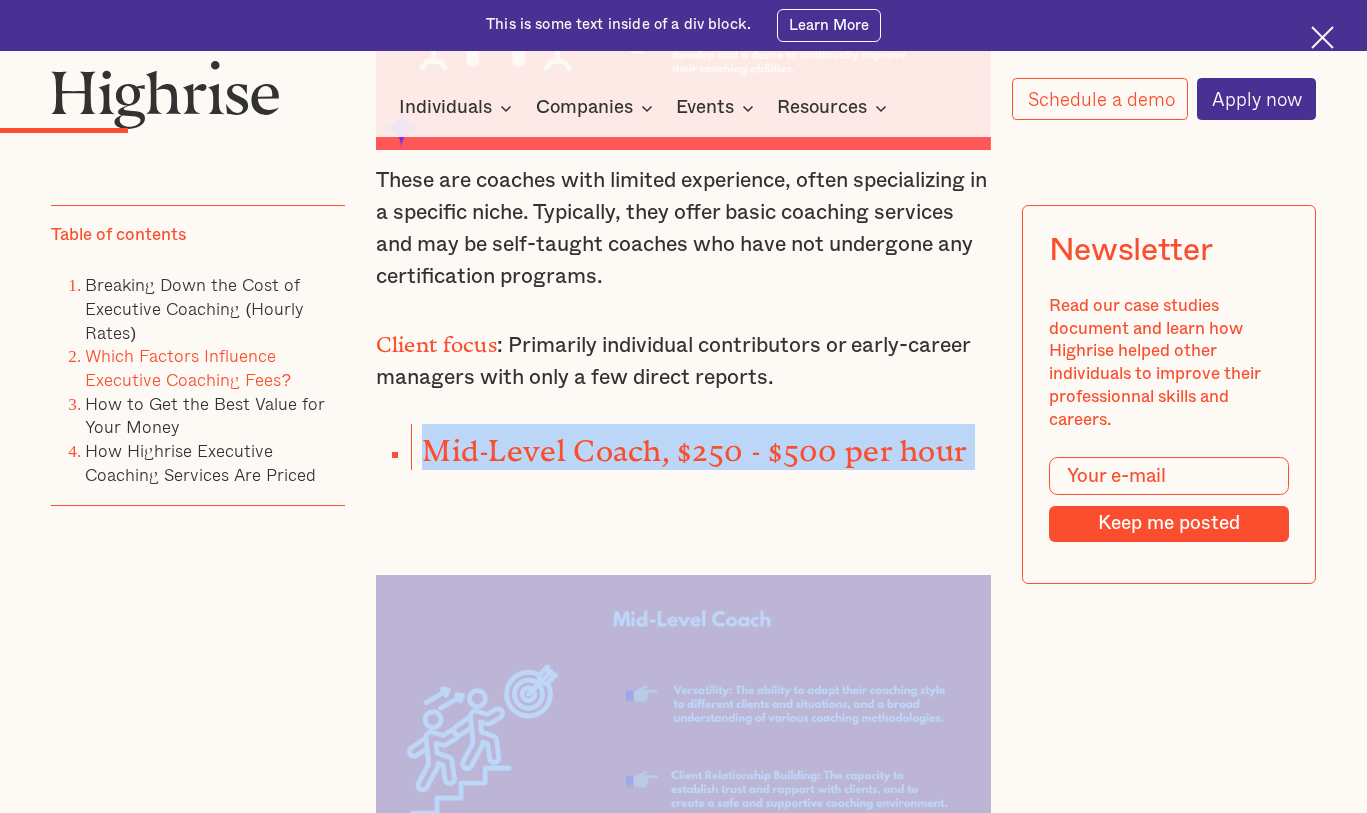 copy on "Mid-Level Coach, $250 - $500 per hour" 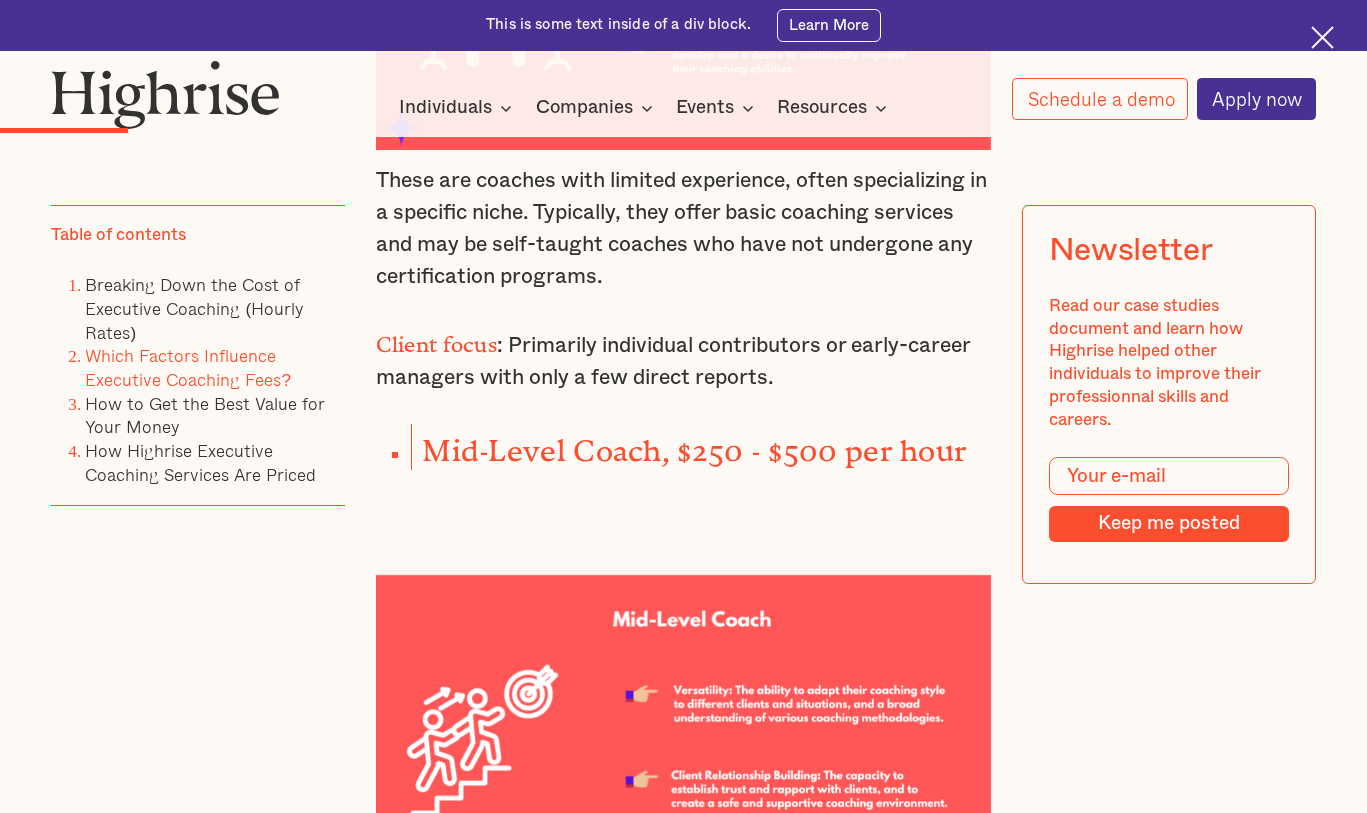 click on "Client focus : Primarily individual contributors or early-career managers with only a few direct reports." at bounding box center (683, 358) 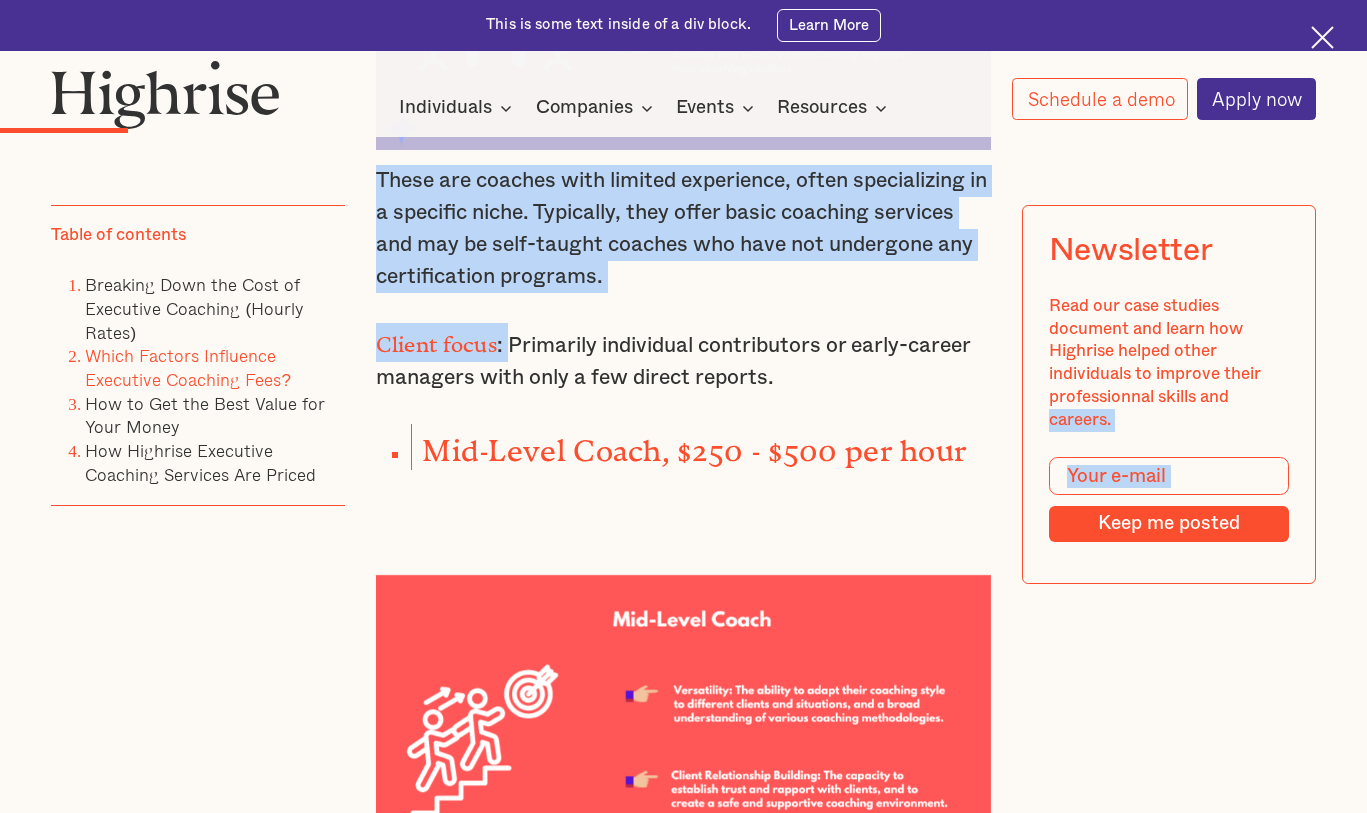drag, startPoint x: 512, startPoint y: 302, endPoint x: 1019, endPoint y: 414, distance: 519.22345 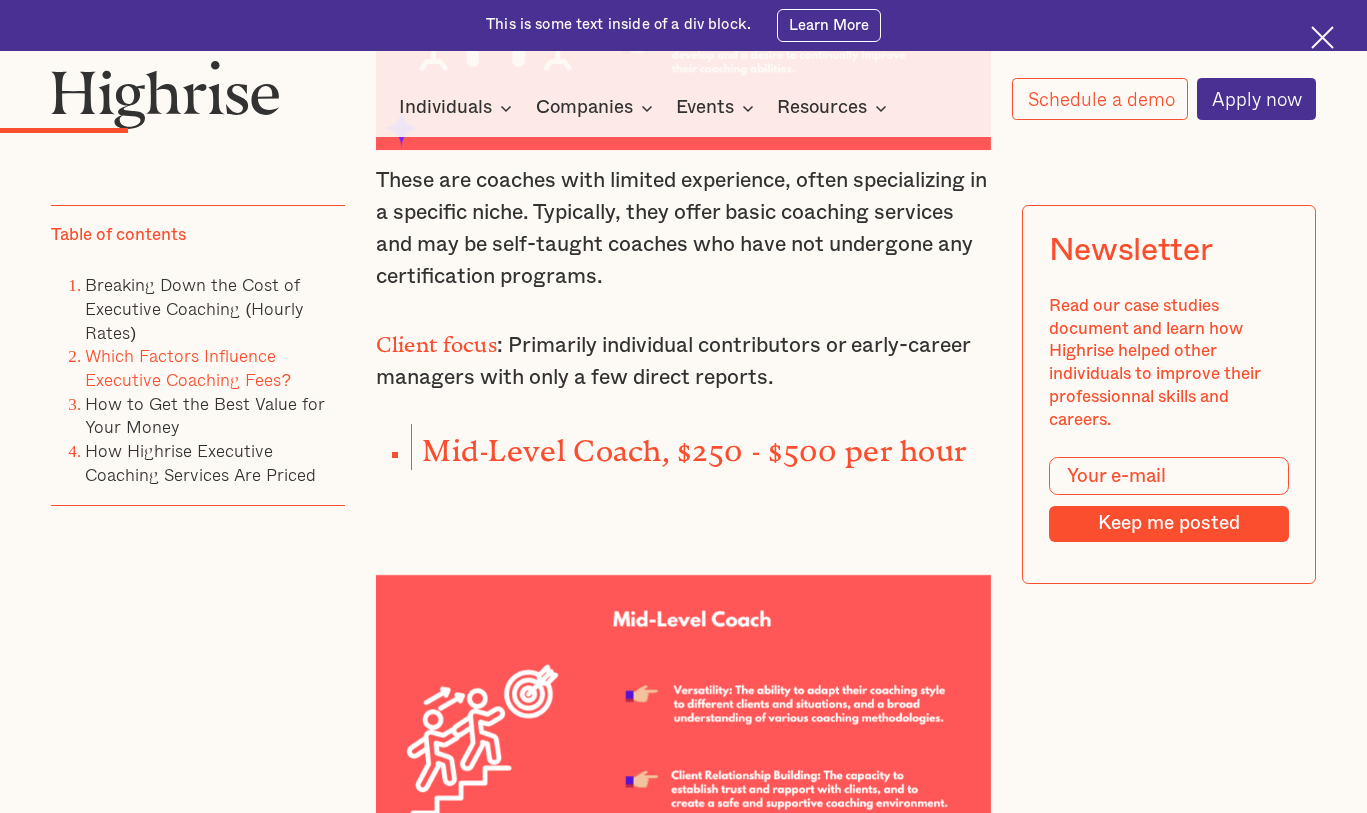 click on "Client focus" at bounding box center [436, 339] 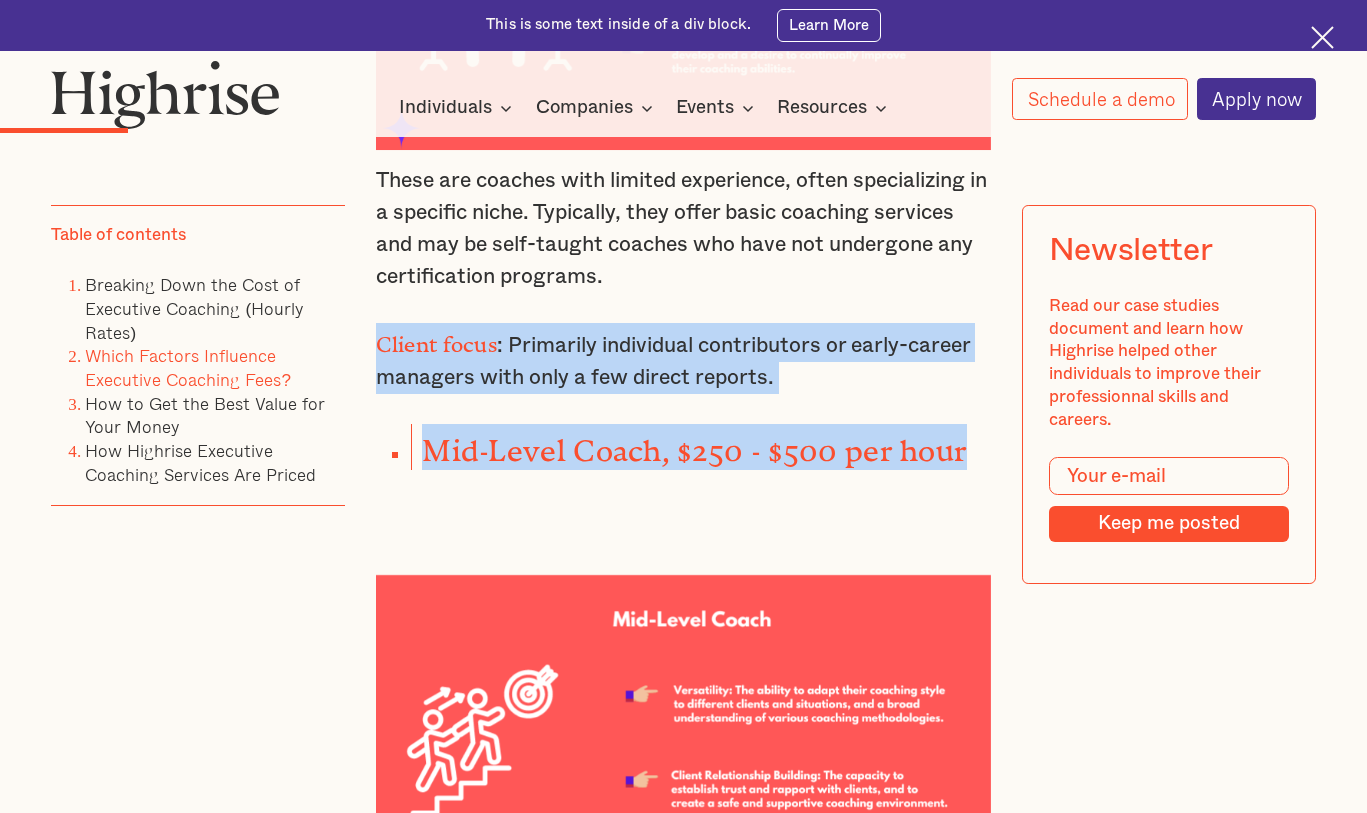 drag, startPoint x: 379, startPoint y: 301, endPoint x: 983, endPoint y: 413, distance: 614.2963 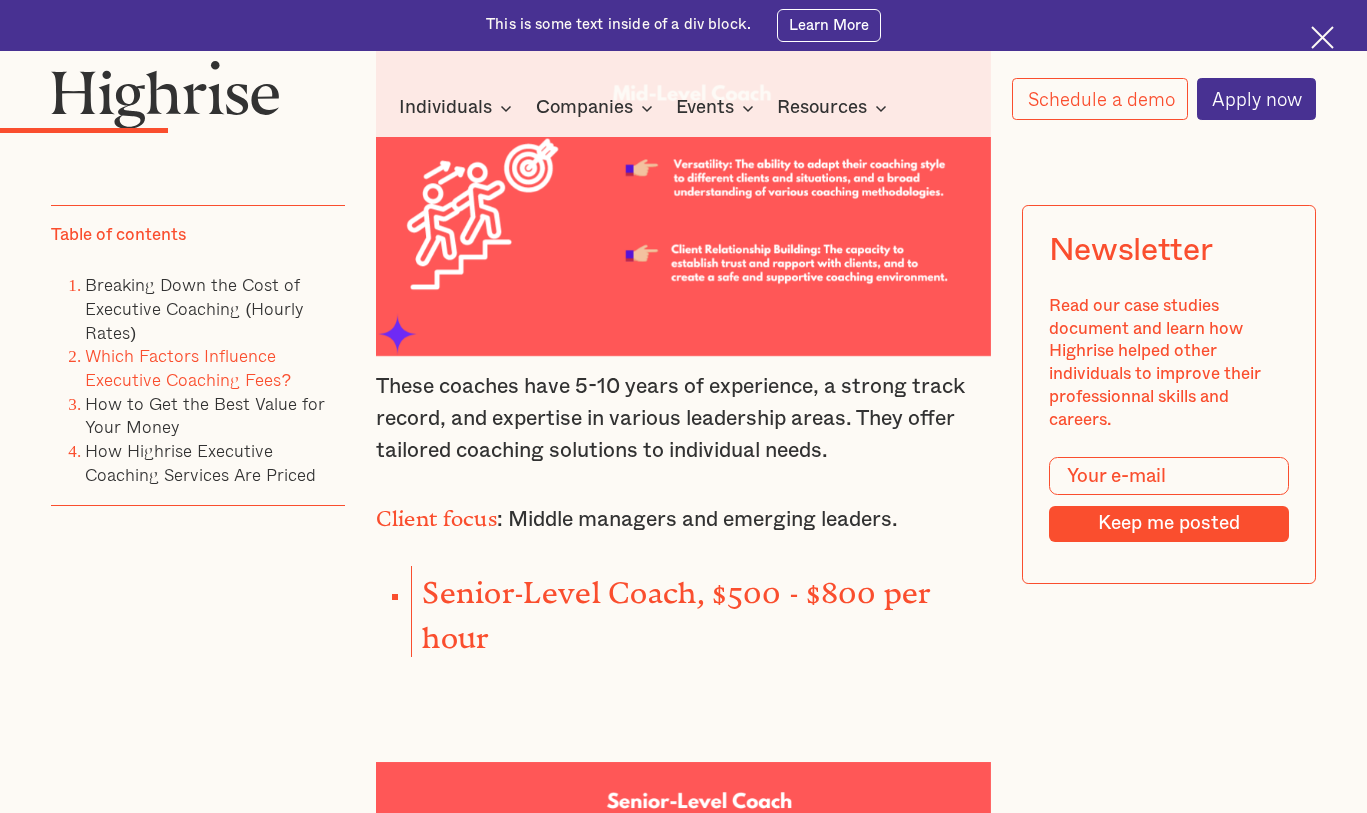 scroll, scrollTop: 3354, scrollLeft: 0, axis: vertical 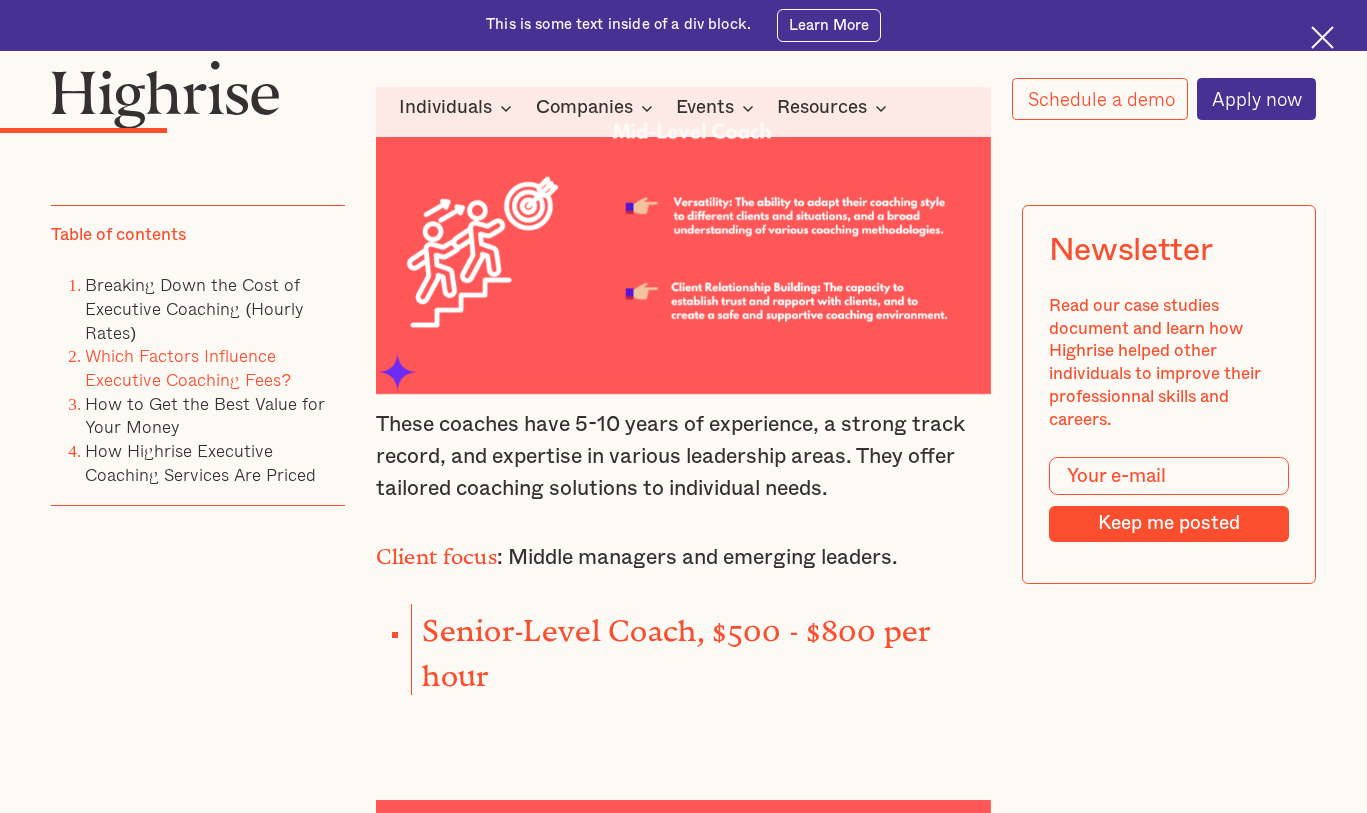 click on "Client focus" at bounding box center (436, 551) 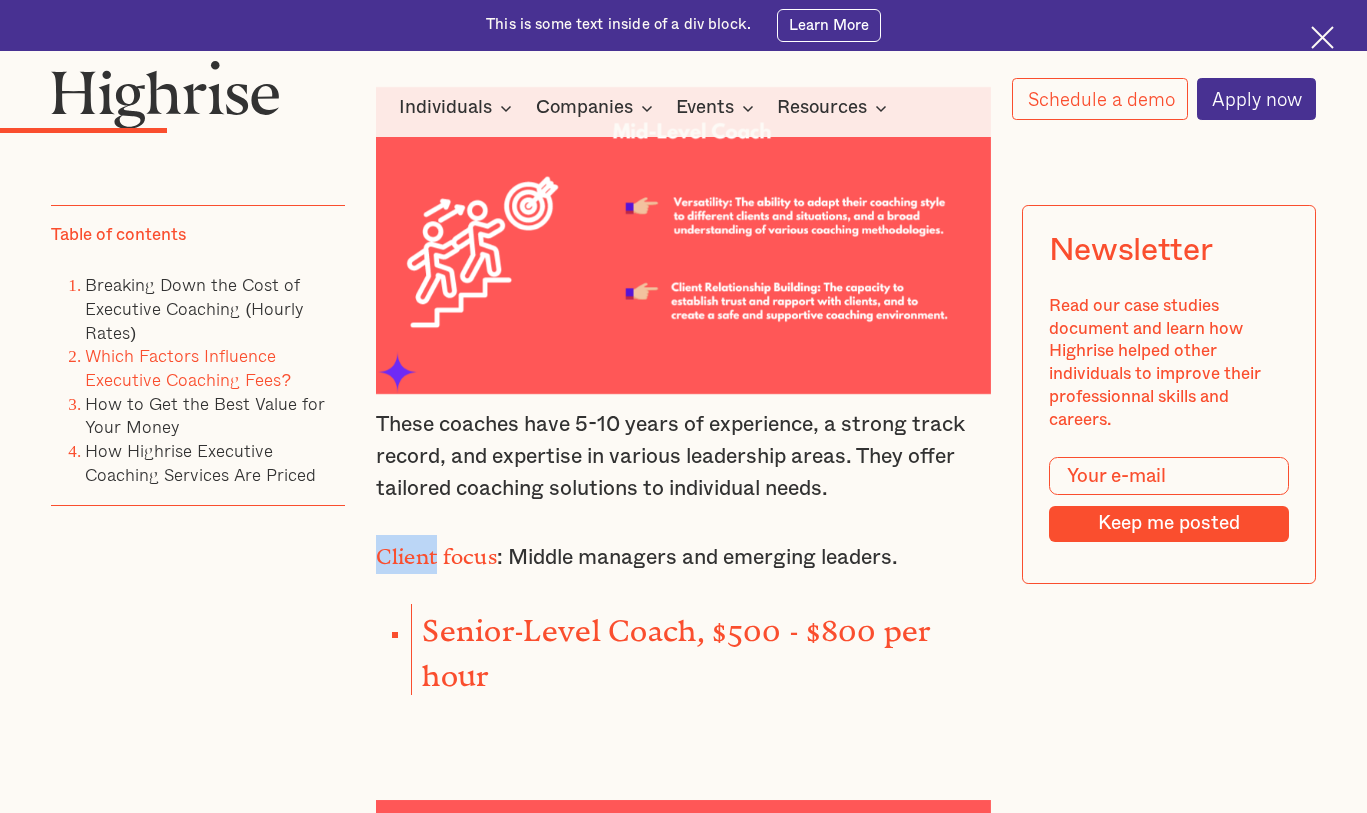 click on "Client focus" at bounding box center [436, 551] 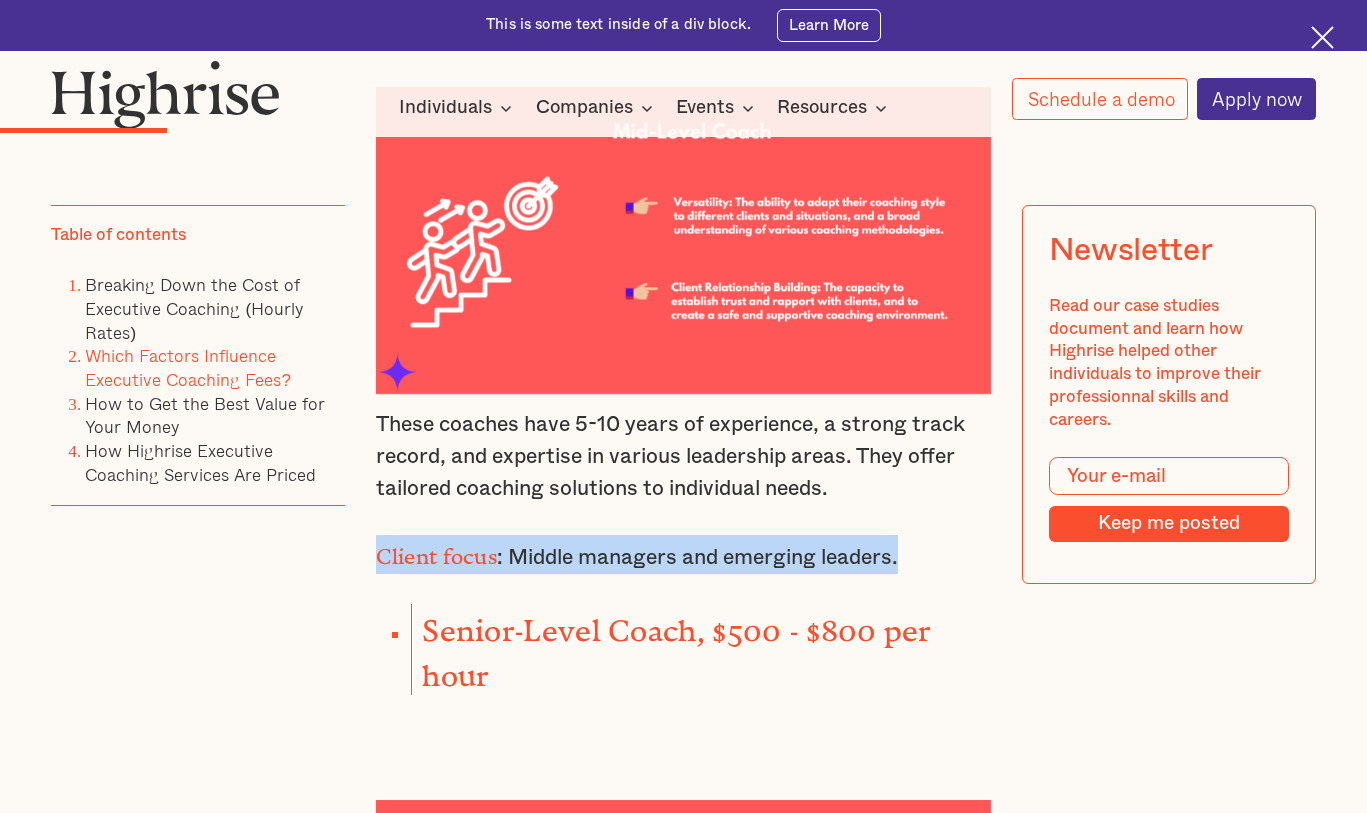 click on "Client focus" at bounding box center [436, 551] 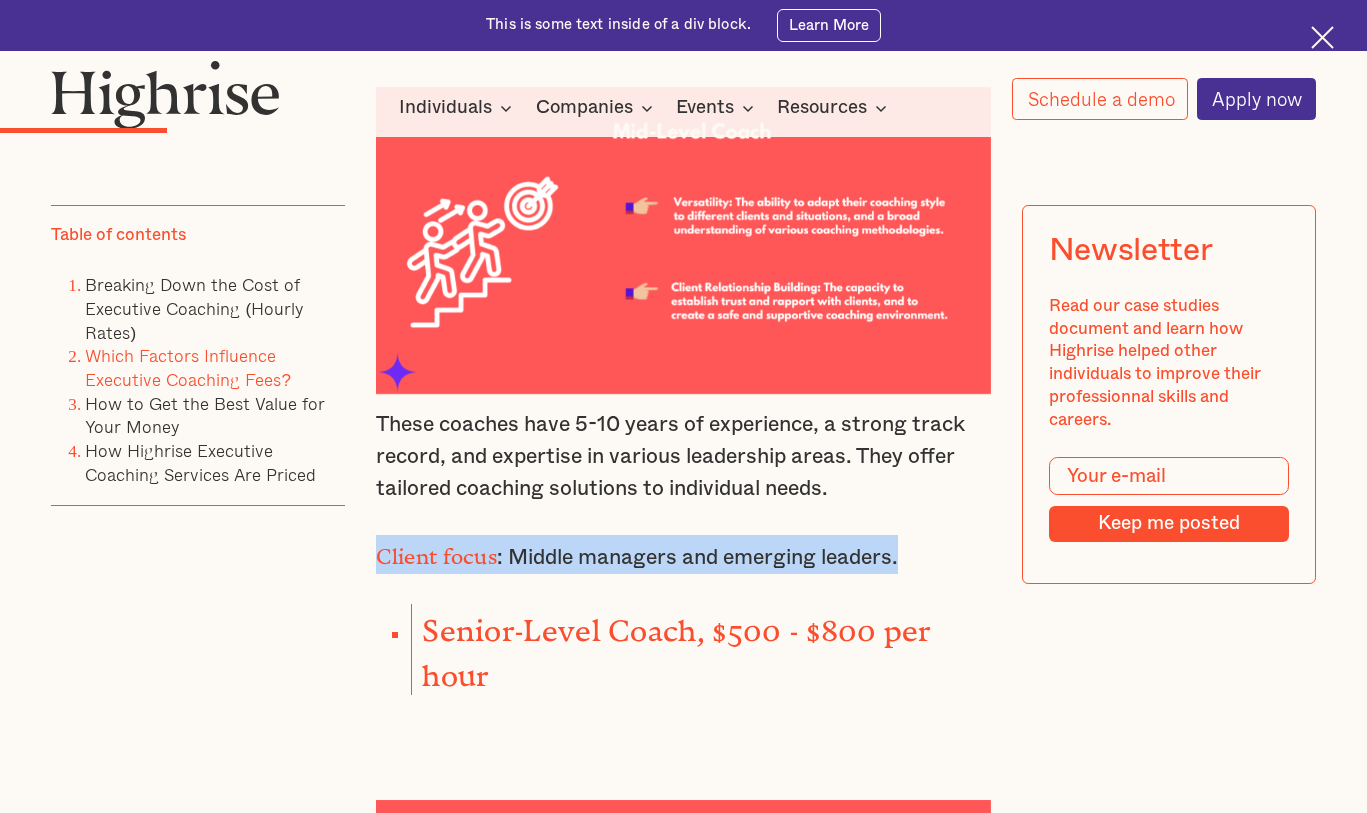 click on "Breaking Down the Cost of Executive Coaching (Hourly Rates) The average hourly rate for executive coaches can range from $200 to $800. However, this can vary significantly based on the coach's experience, expertise, and geographic location. Coaches with extensive experience or specialized skills may charge even higher rates as follows: Entry-Level Coach, $100 - $250 per hour These are coaches with limited experience, often specializing in a specific niche. Typically, they offer basic coaching services and may be self-taught coaches who have not undergone any certification programs.  Client focus : Primarily individual contributors or early-career managers with only a few direct reports. Mid-Level Coach, $250 - $500 per hour These coaches have 5-10 years of experience, a strong track record, and expertise in various leadership areas. They offer tailored coaching solutions to individual needs. Client focus : Middle managers and emerging leaders. Senior-Level Coach, $500 - $800 per hour Client focus ‍" at bounding box center [683, 1163] 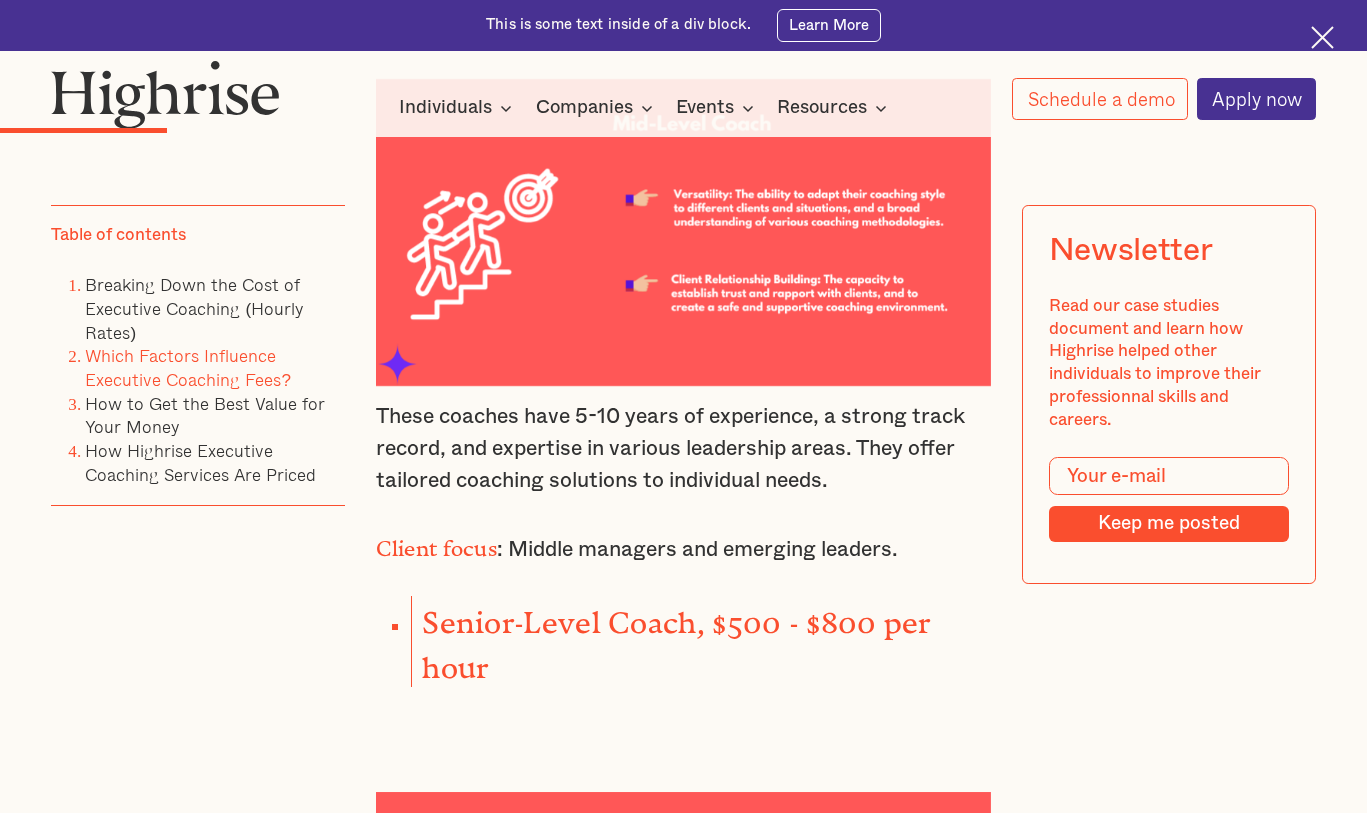 scroll, scrollTop: 3364, scrollLeft: 0, axis: vertical 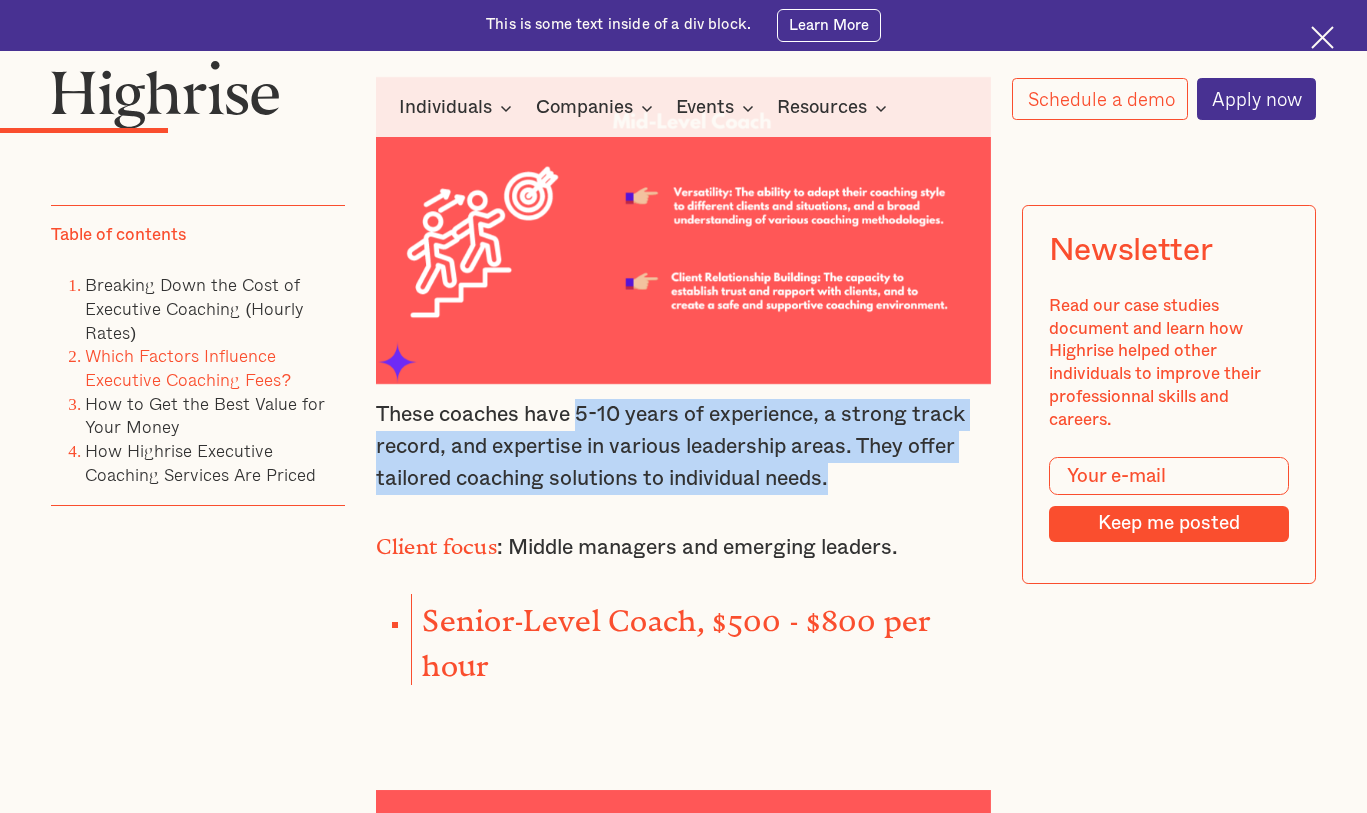 drag, startPoint x: 581, startPoint y: 372, endPoint x: 843, endPoint y: 431, distance: 268.56097 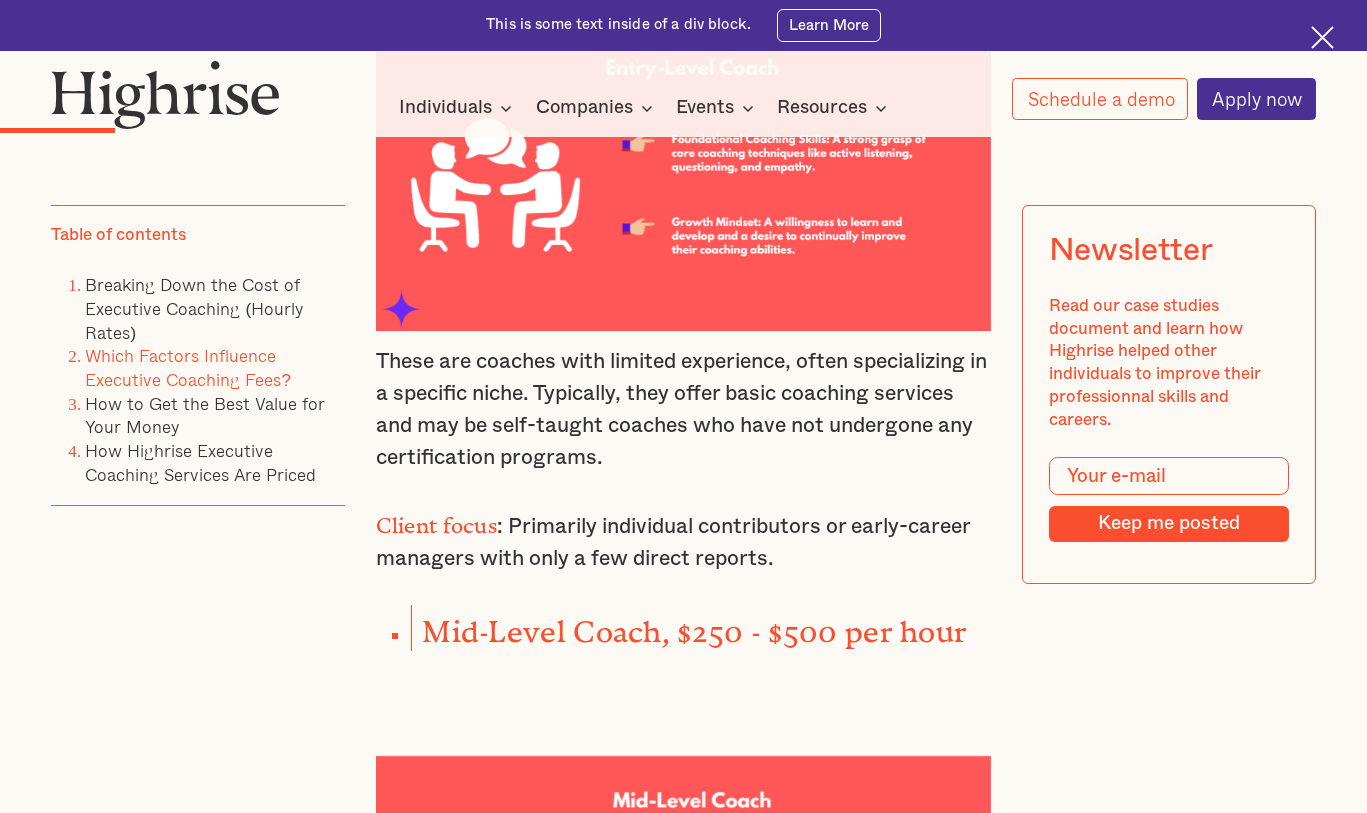 scroll, scrollTop: 2682, scrollLeft: 0, axis: vertical 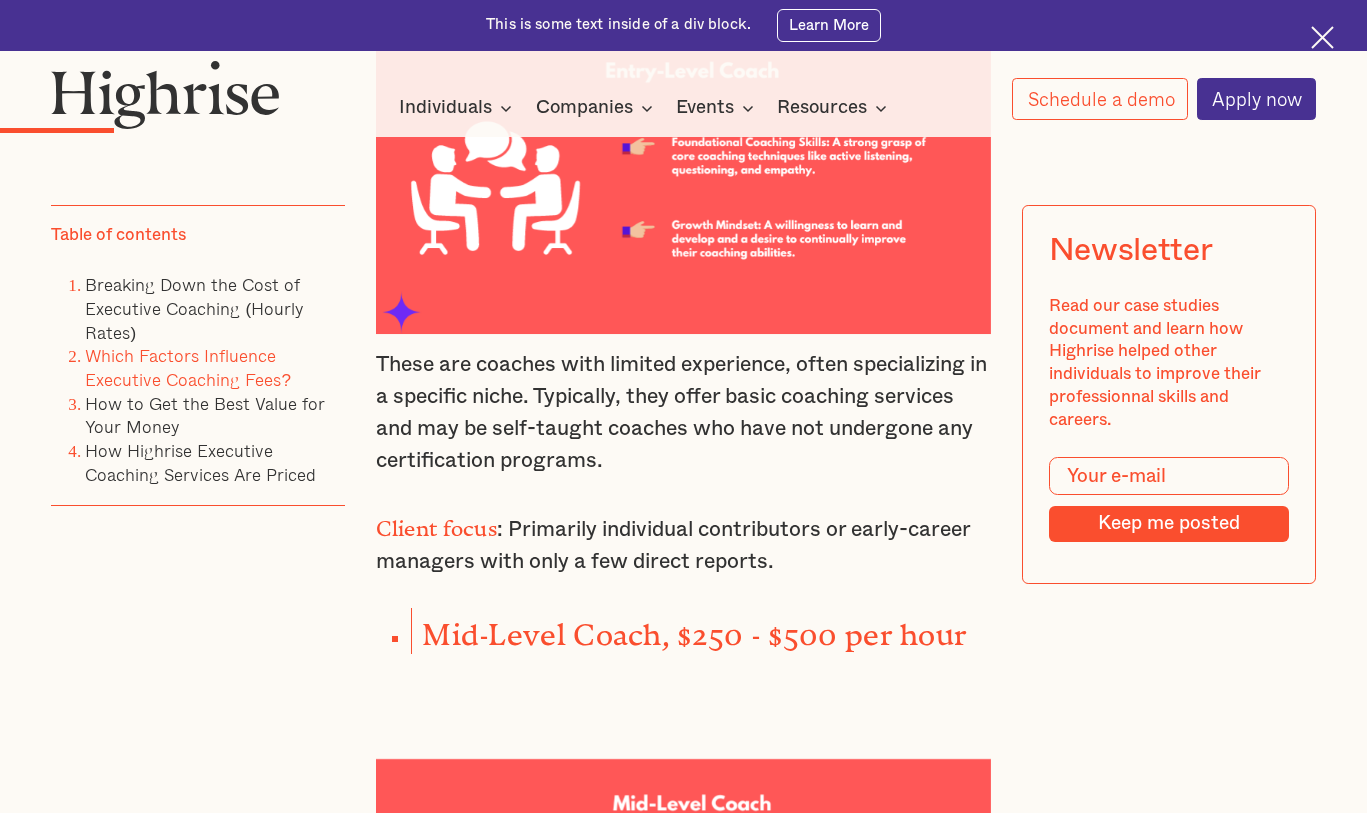 click on "These are coaches with limited experience, often specializing in a specific niche. Typically, they offer basic coaching services and may be self-taught coaches who have not undergone any certification programs." at bounding box center (683, 413) 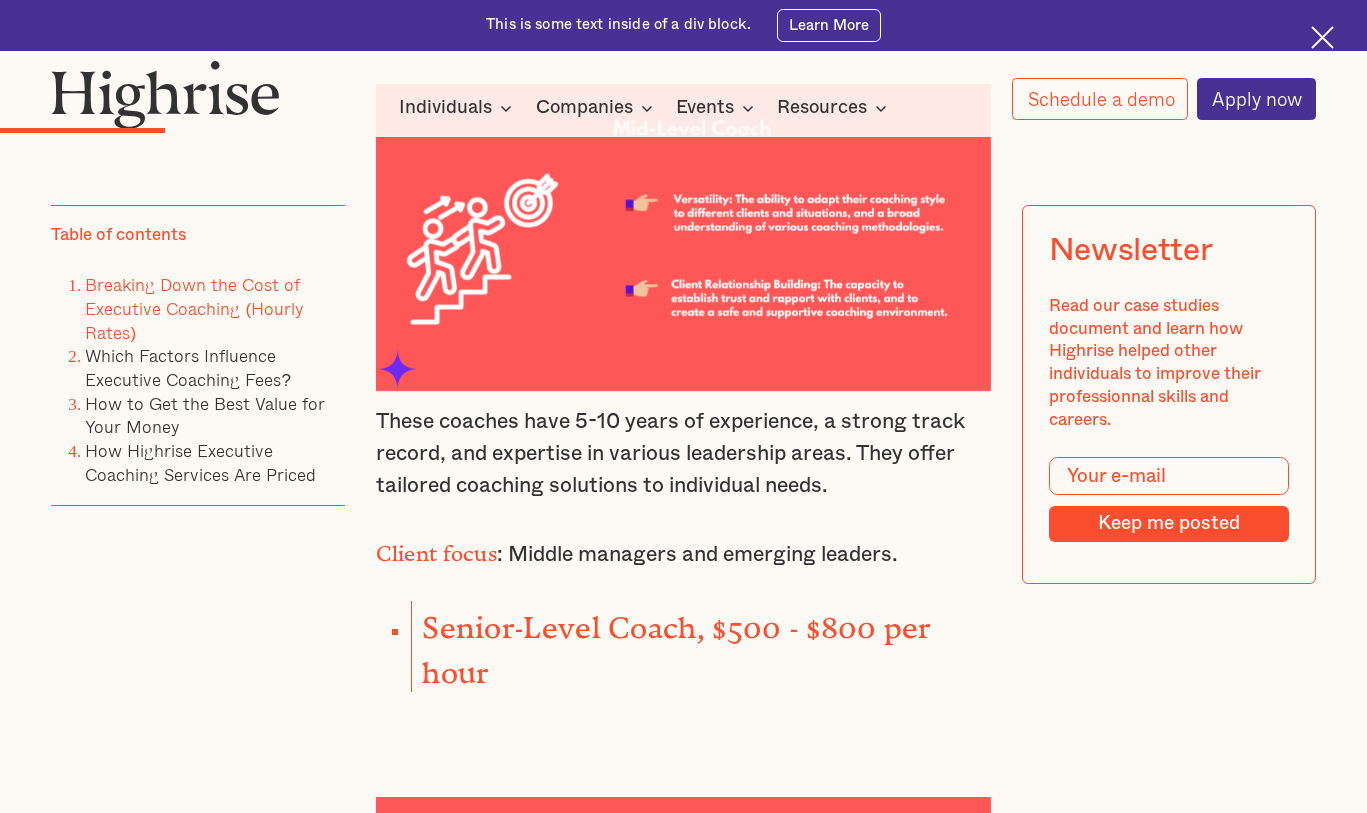scroll, scrollTop: 3359, scrollLeft: 0, axis: vertical 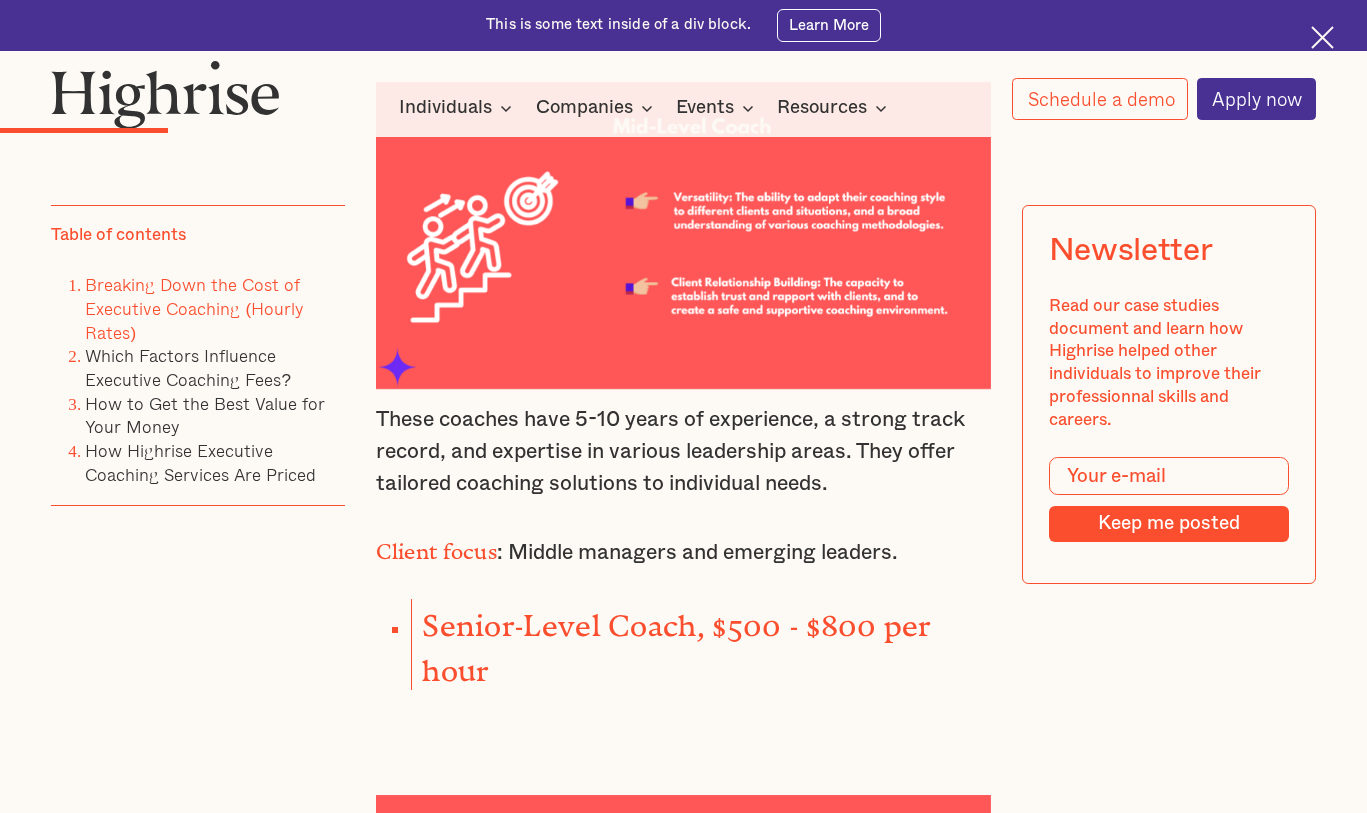 click on "These coaches have 5-10 years of experience, a strong track record, and expertise in various leadership areas. They offer tailored coaching solutions to individual needs." at bounding box center (683, 452) 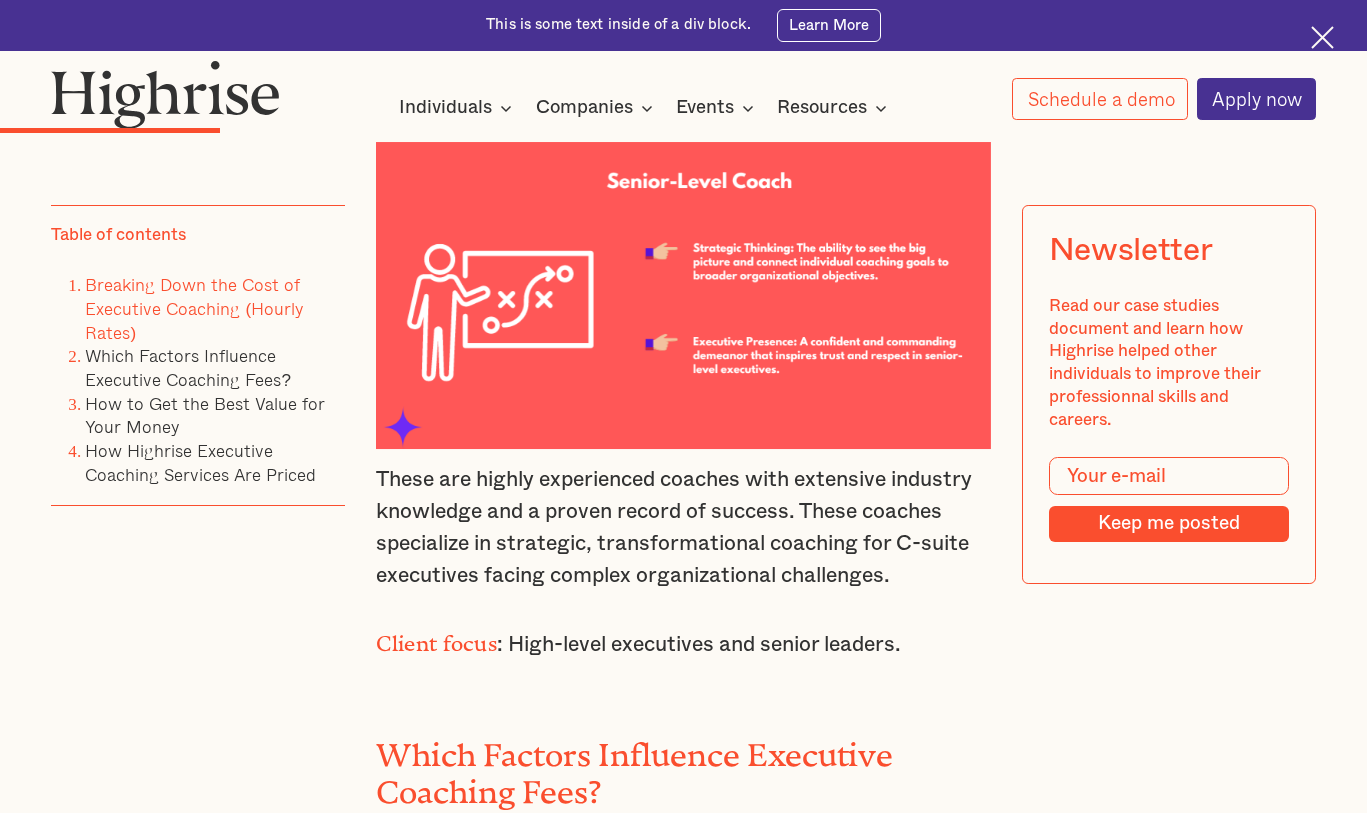 scroll, scrollTop: 4037, scrollLeft: 0, axis: vertical 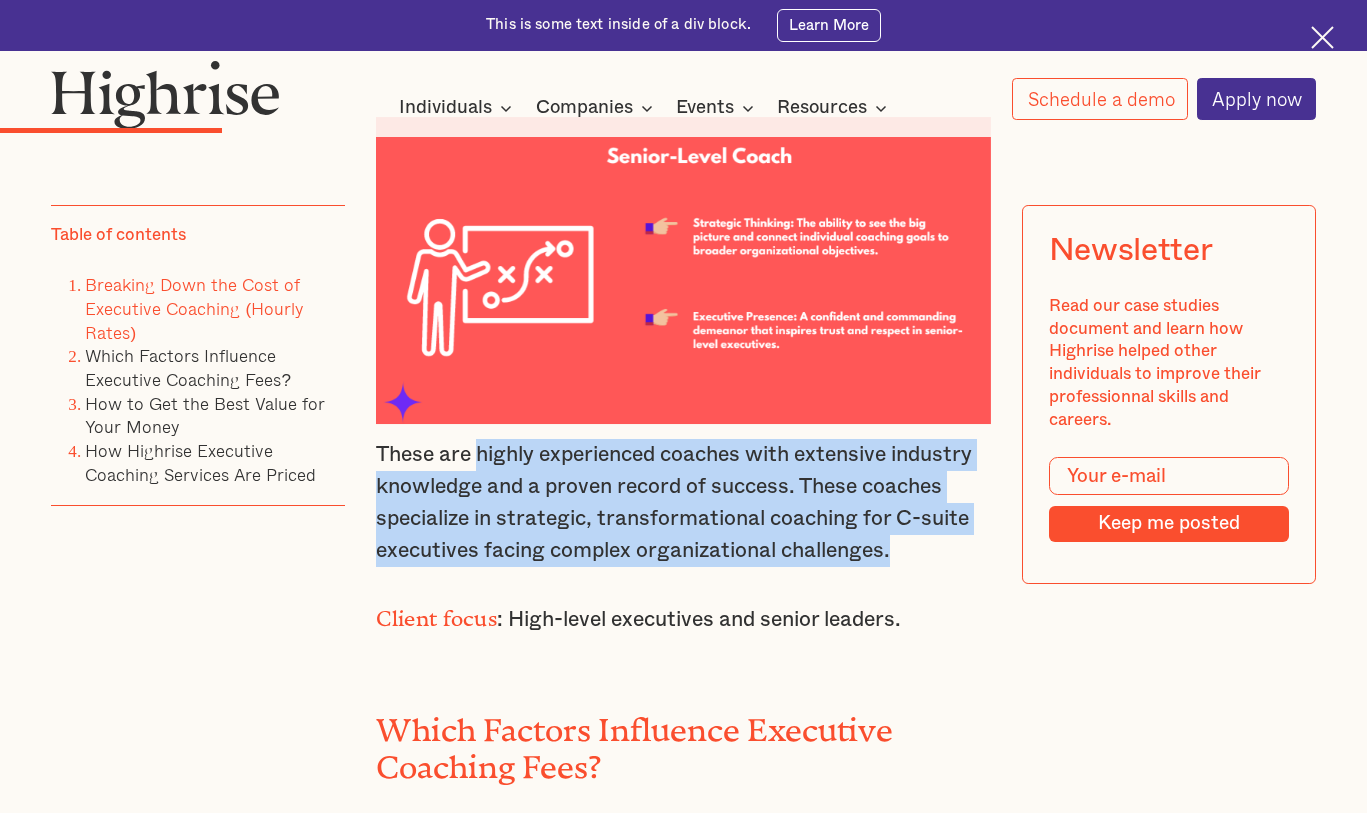 drag, startPoint x: 479, startPoint y: 395, endPoint x: 896, endPoint y: 523, distance: 436.20294 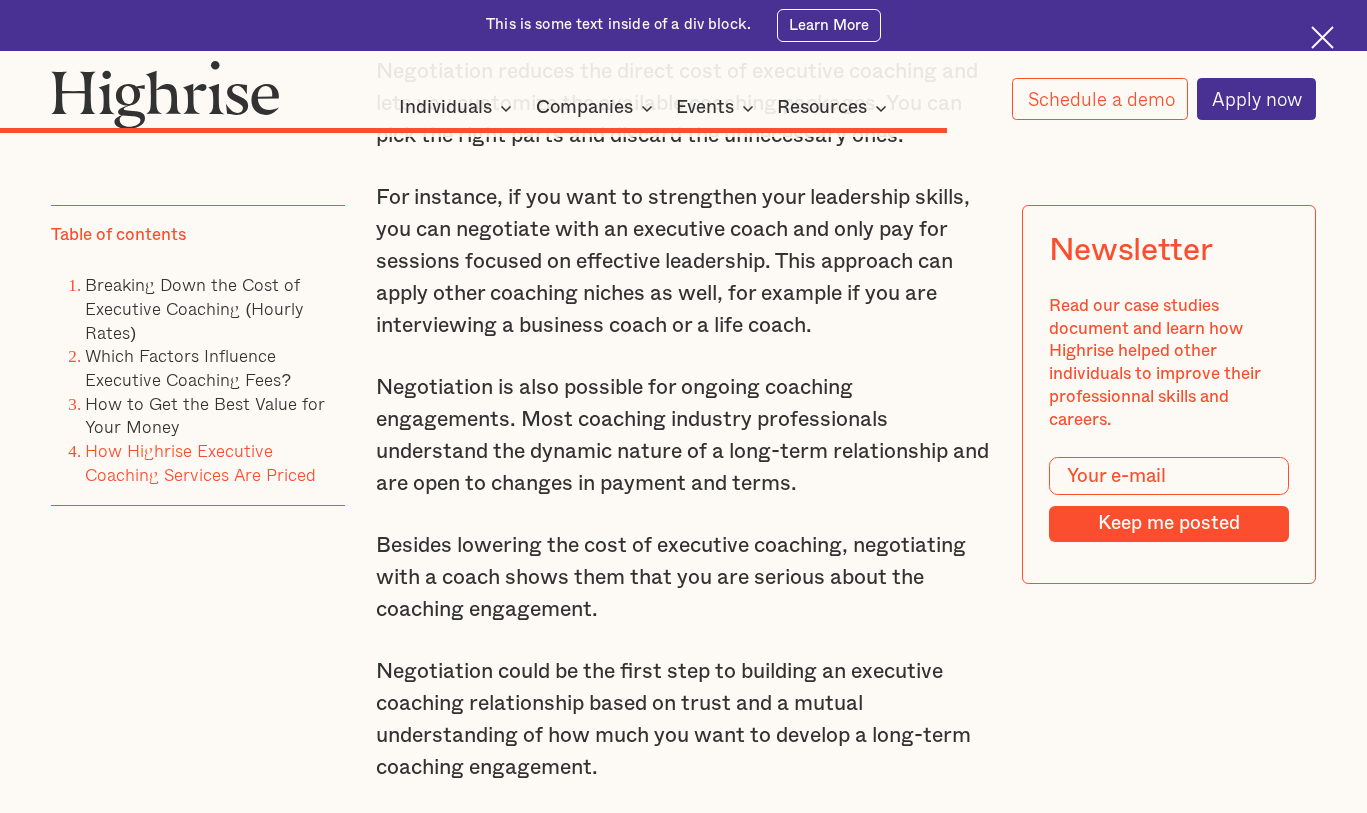 scroll, scrollTop: 13090, scrollLeft: 0, axis: vertical 